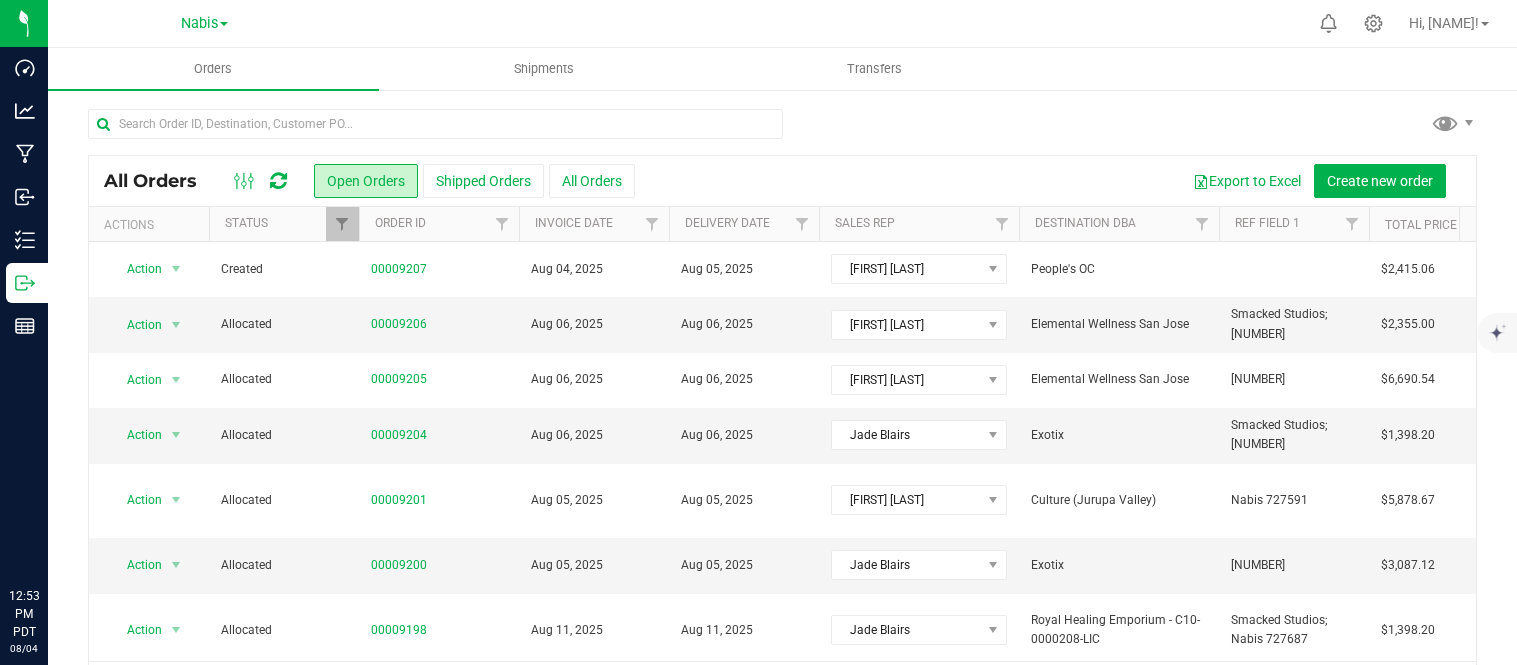 scroll, scrollTop: 0, scrollLeft: 0, axis: both 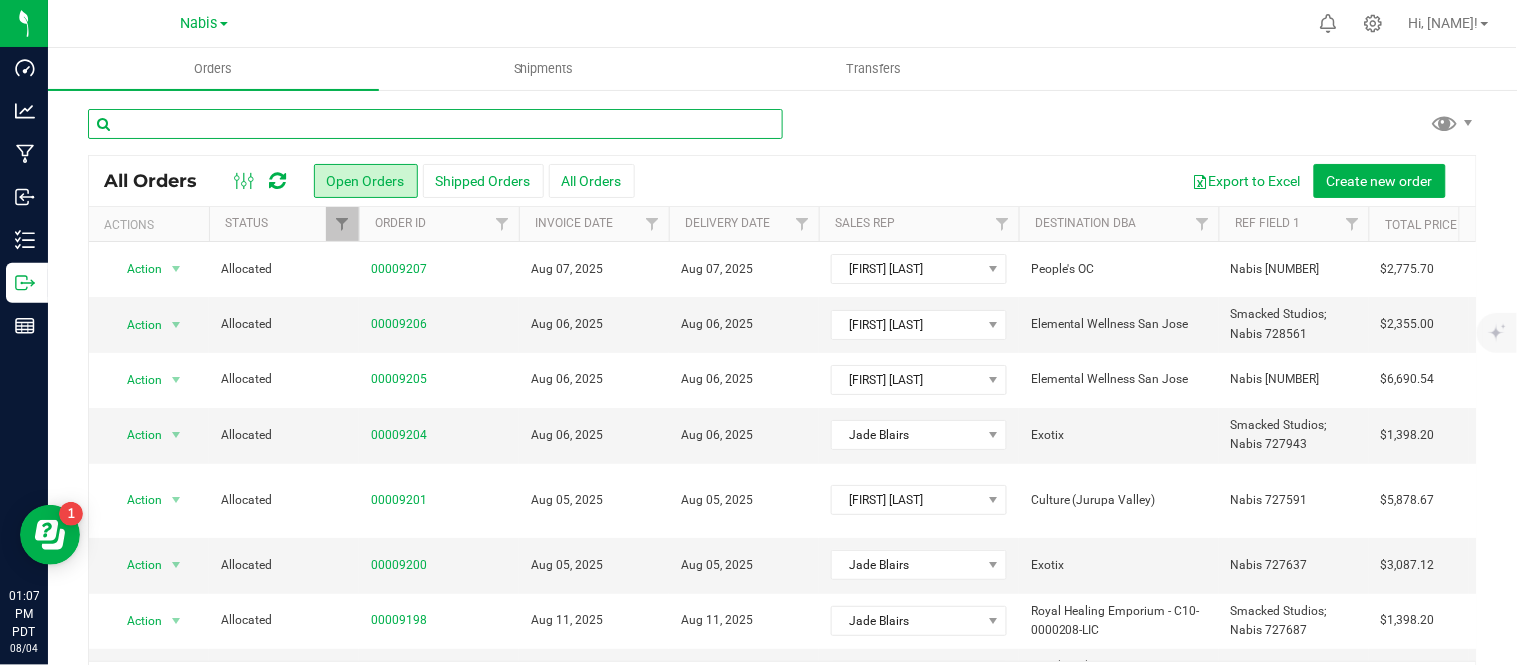 click at bounding box center [435, 124] 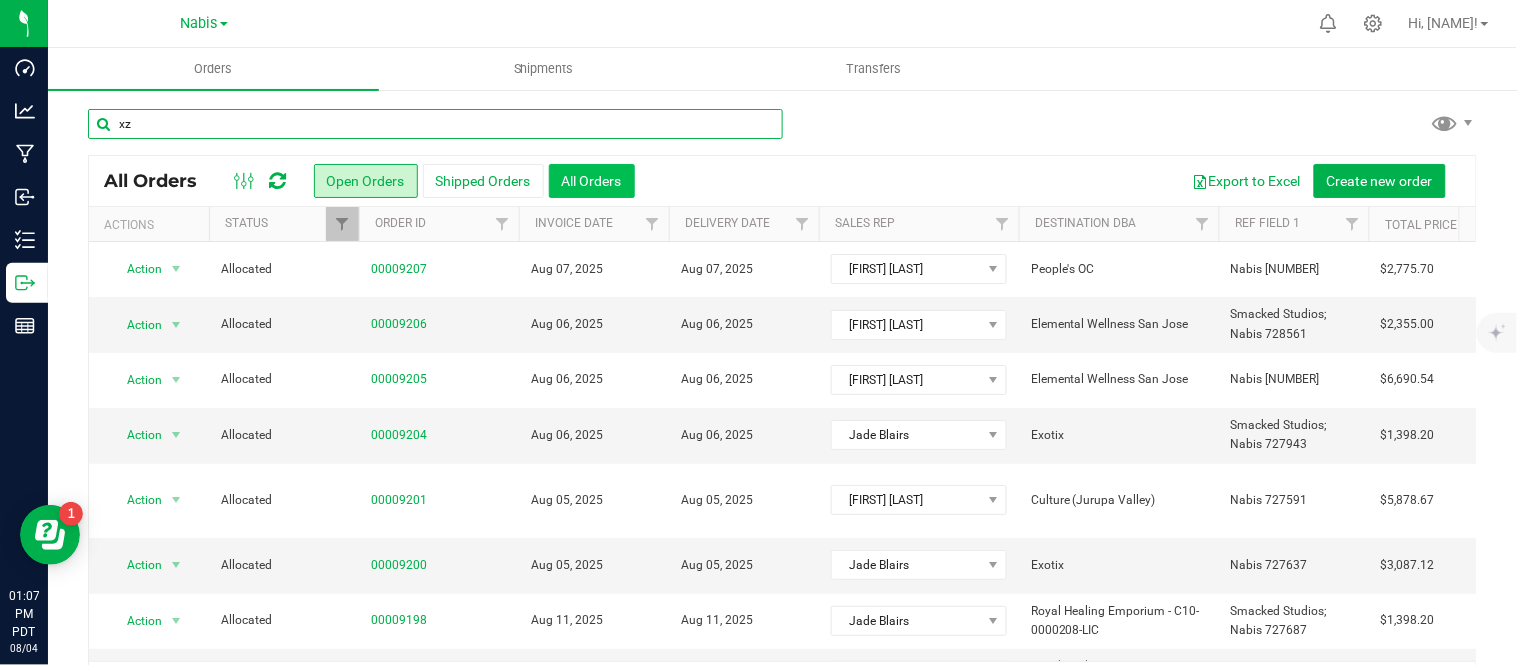 type on "[INITIALS]" 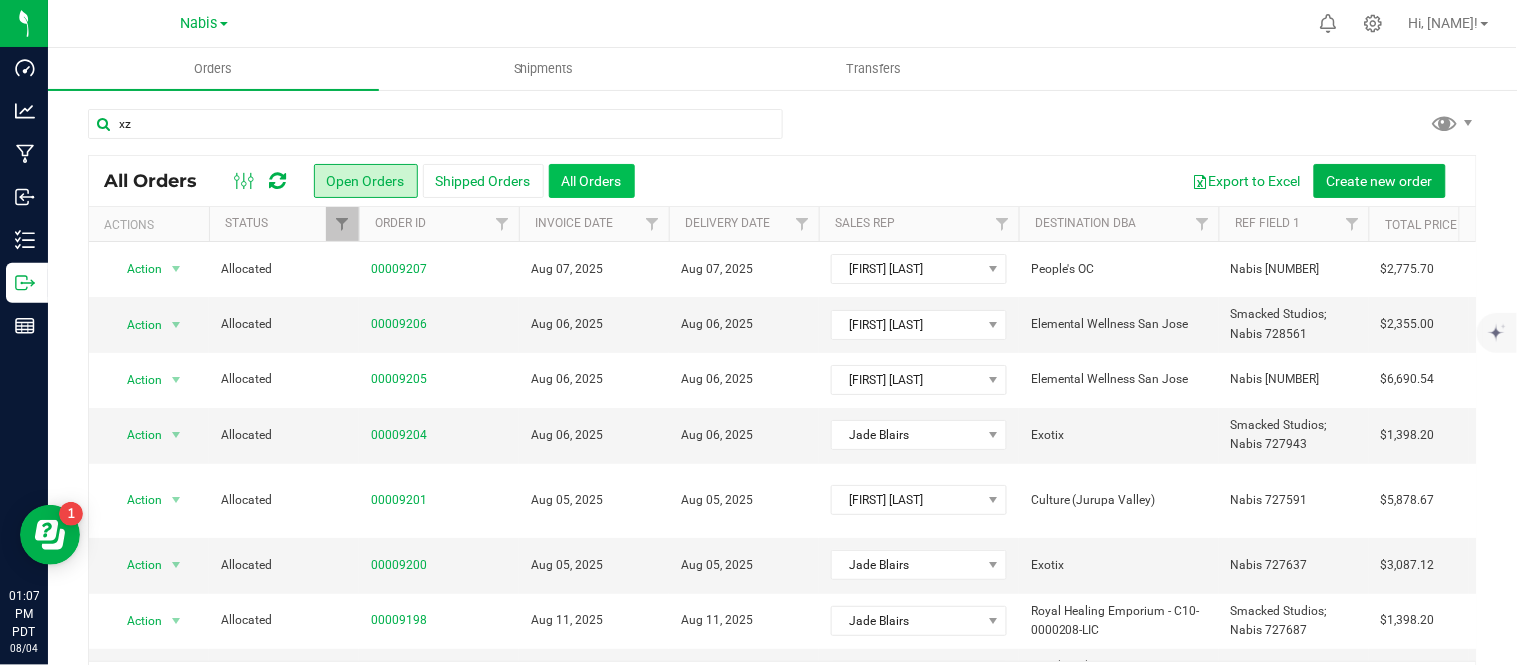 click on "All Orders" at bounding box center [592, 181] 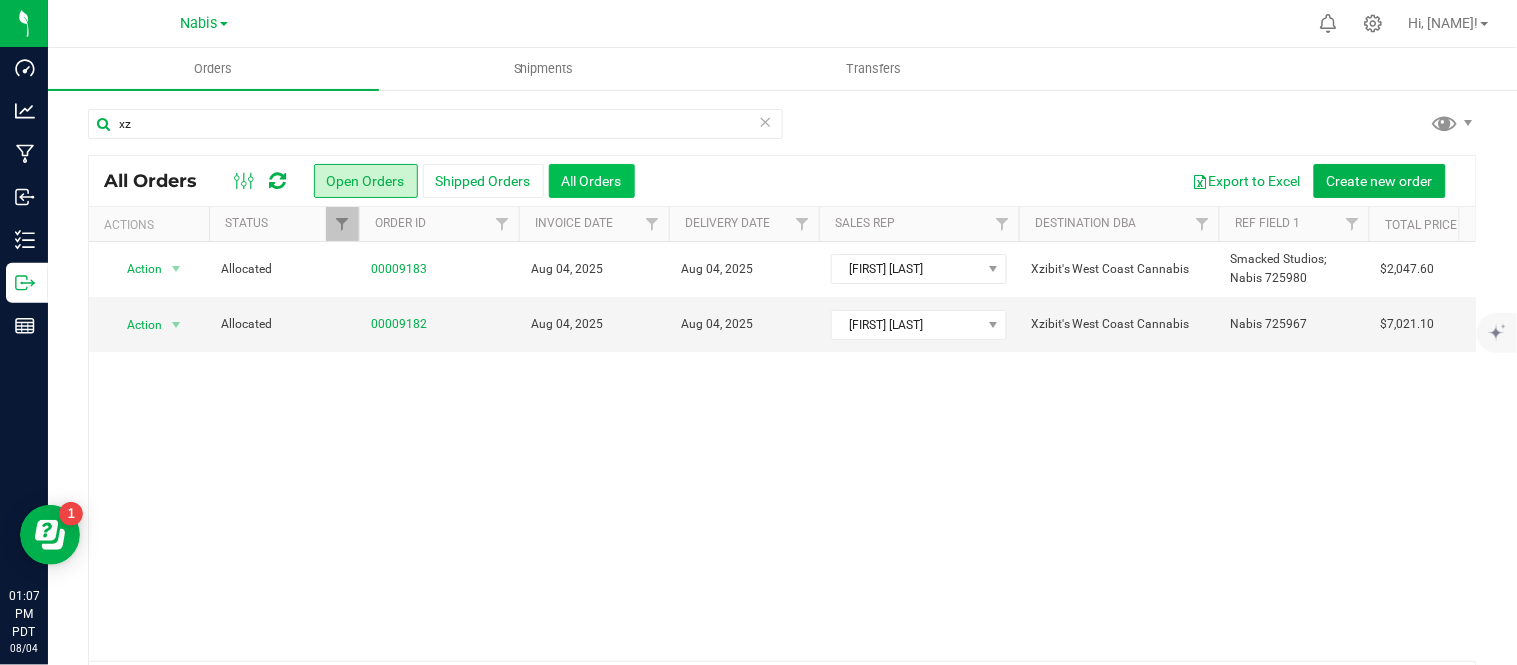 click on "All Orders" at bounding box center (592, 181) 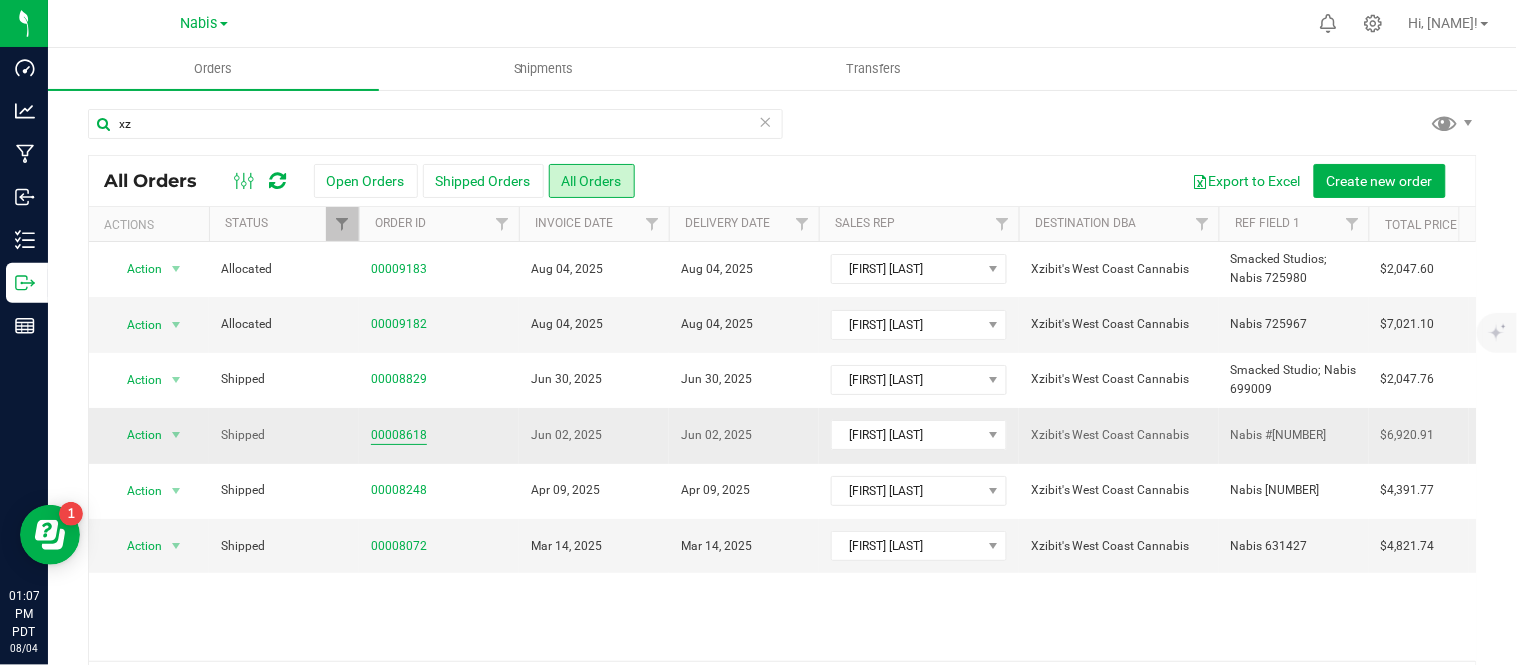 click on "[NUMBER]" at bounding box center (399, 435) 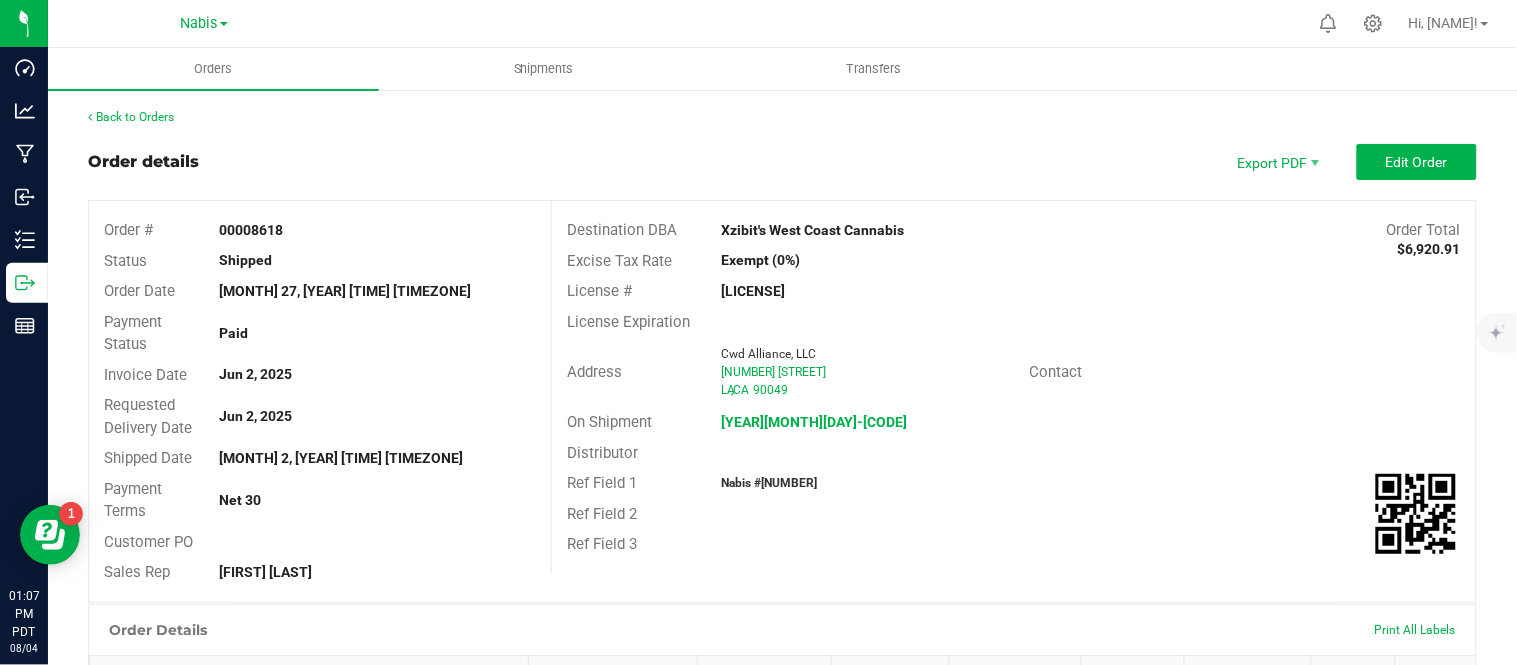click on "Order details   Export PDF   Edit Order   Order #   00008618   Status   Shipped   Order Date   May 27, 2025 10:30 AM PDT   Payment Status   Paid   Invoice Date   Jun 2, 2025   Requested Delivery Date   Jun 2, 2025   Shipped Date   Jun 2, 2025 12:28 PM PDT   Payment Terms   Net 30   Customer PO      Sales Rep   Samantha Gengler   Destination DBA   Xzibit's West Coast Cannabis   Order Total   $6,920.91   Excise Tax Rate   Exempt (0%)   License #   C10-0001279   License Expiration   Address  Cwd Alliance, LLC 641 Sepulveda Blvd N LA  ,  CA 90049  Contact   On Shipment   20250527-006   Distributor      Ref Field 1   Nabis #680868   Ref Field 2      Ref Field 3" at bounding box center (782, 373) 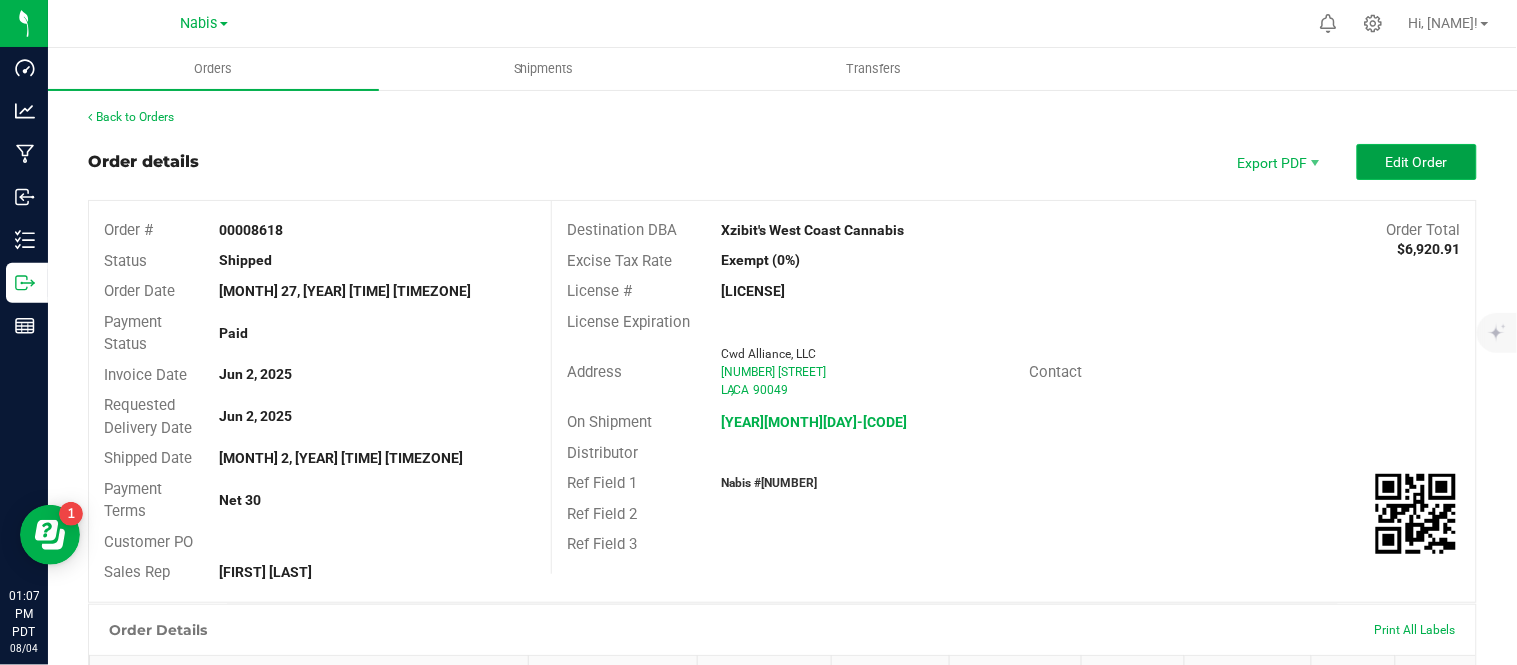 click on "Edit Order" at bounding box center (1417, 162) 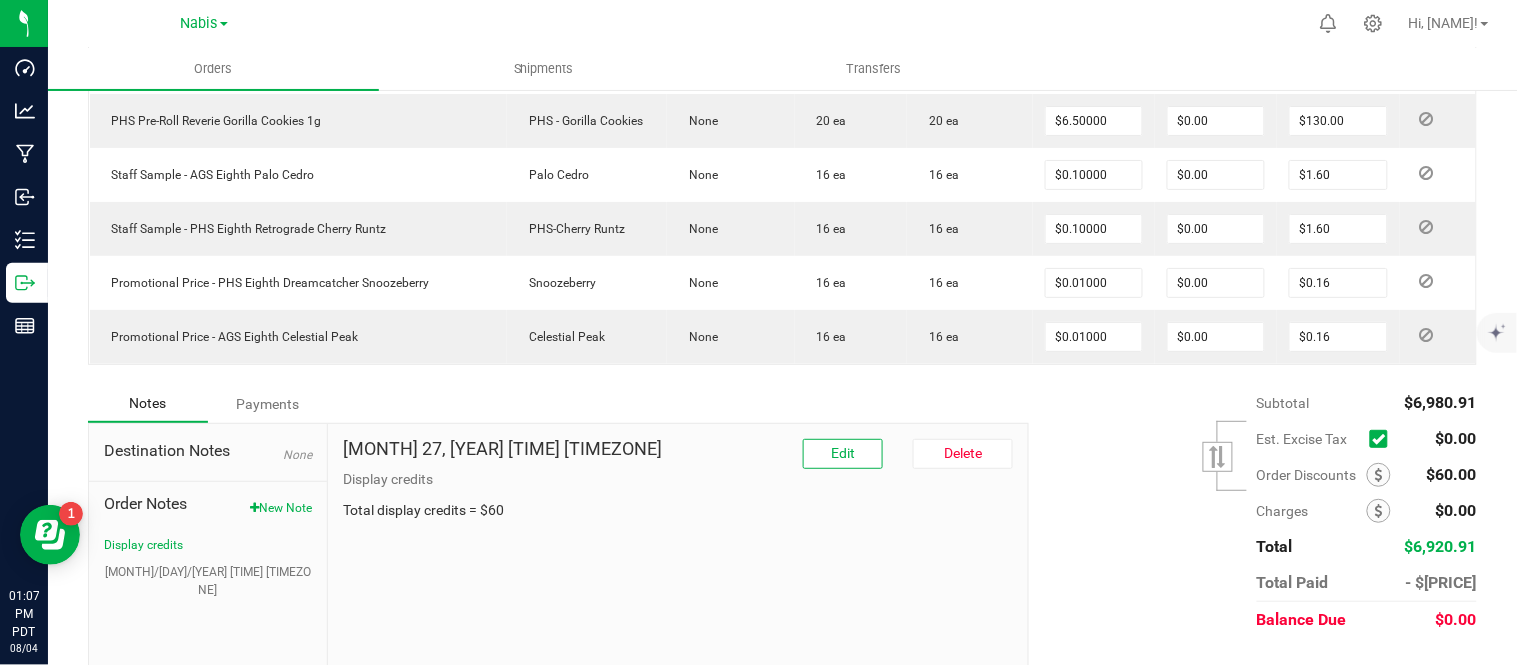 scroll, scrollTop: 2026, scrollLeft: 0, axis: vertical 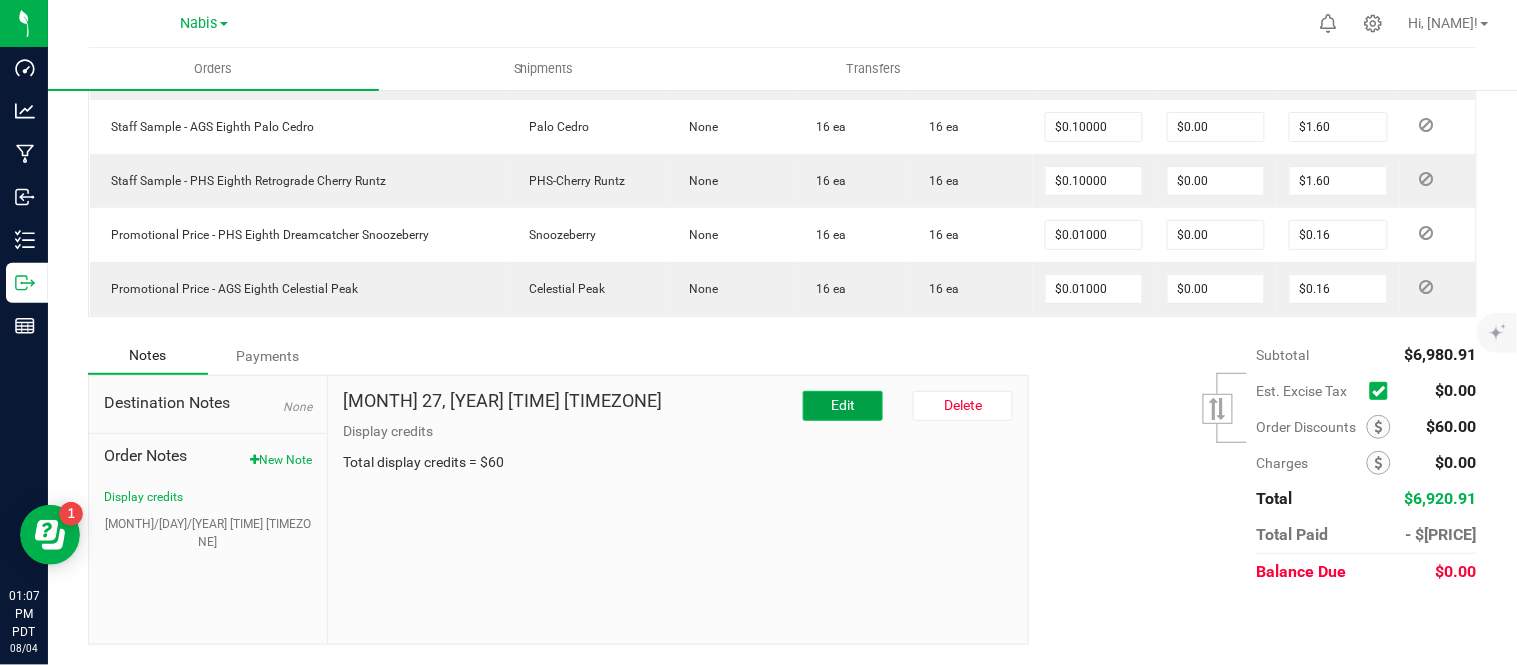 click on "Edit" at bounding box center [843, 406] 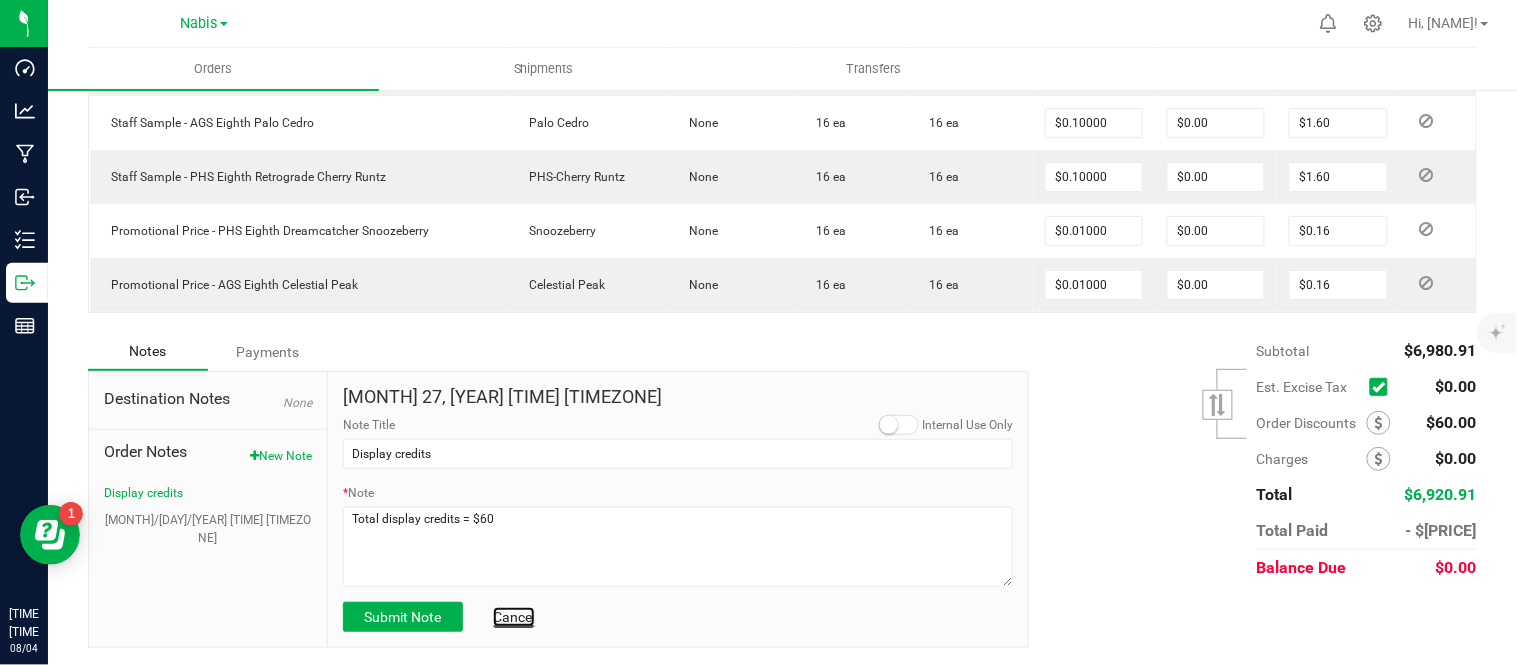 click on "Cancel" 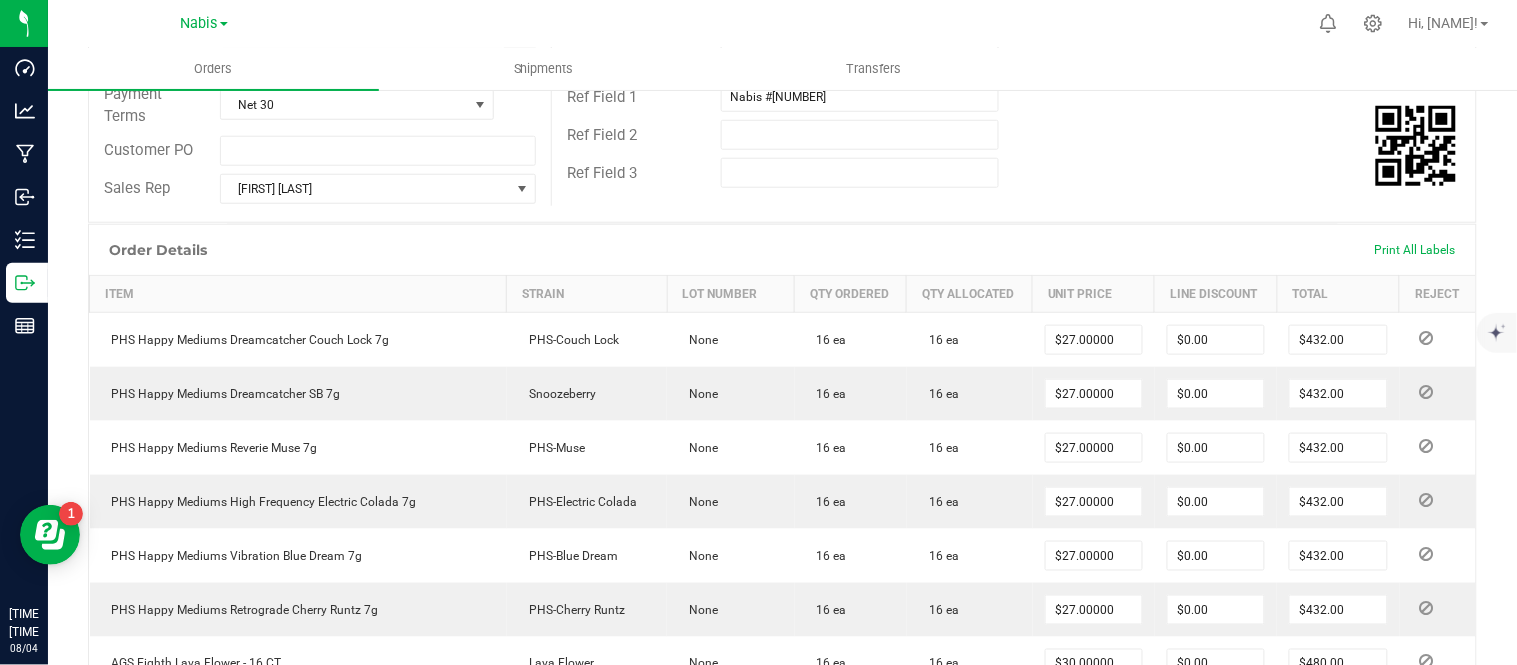 scroll, scrollTop: 0, scrollLeft: 0, axis: both 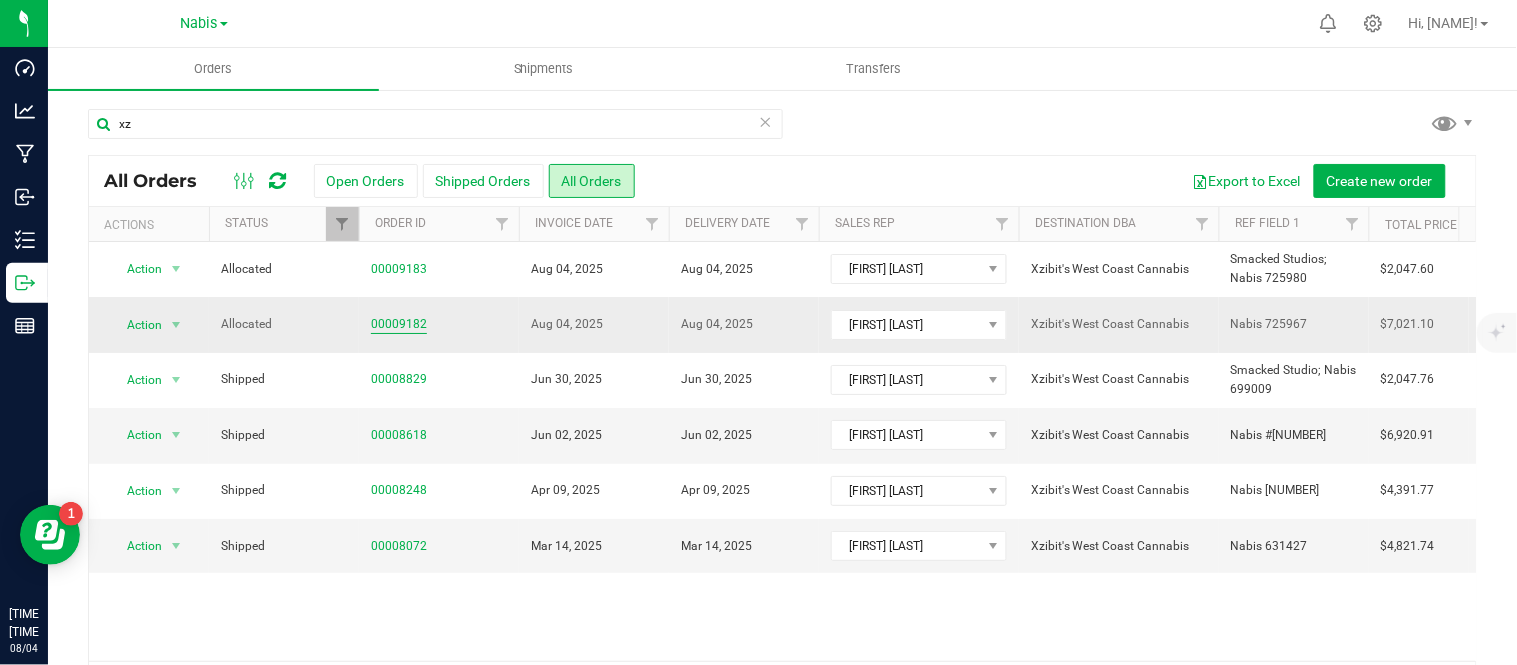 click on "00009182" at bounding box center [399, 324] 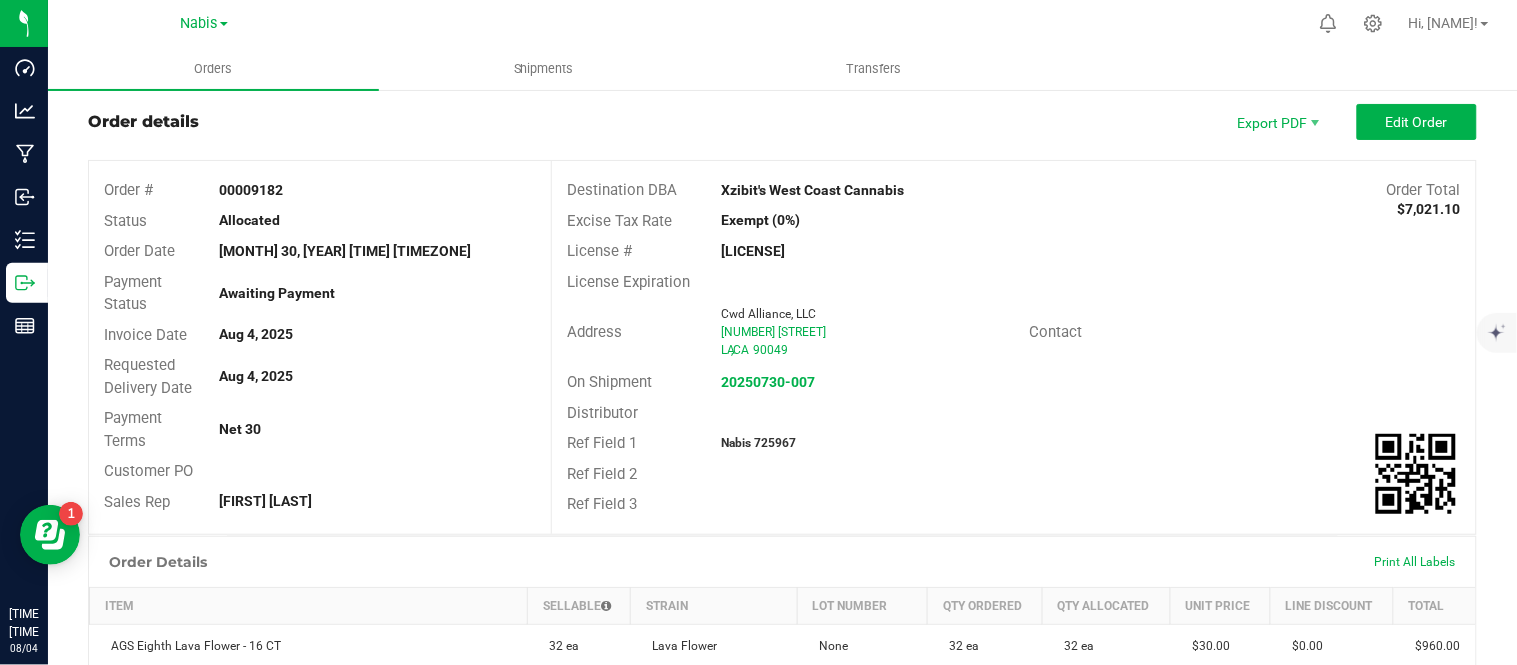scroll, scrollTop: 0, scrollLeft: 0, axis: both 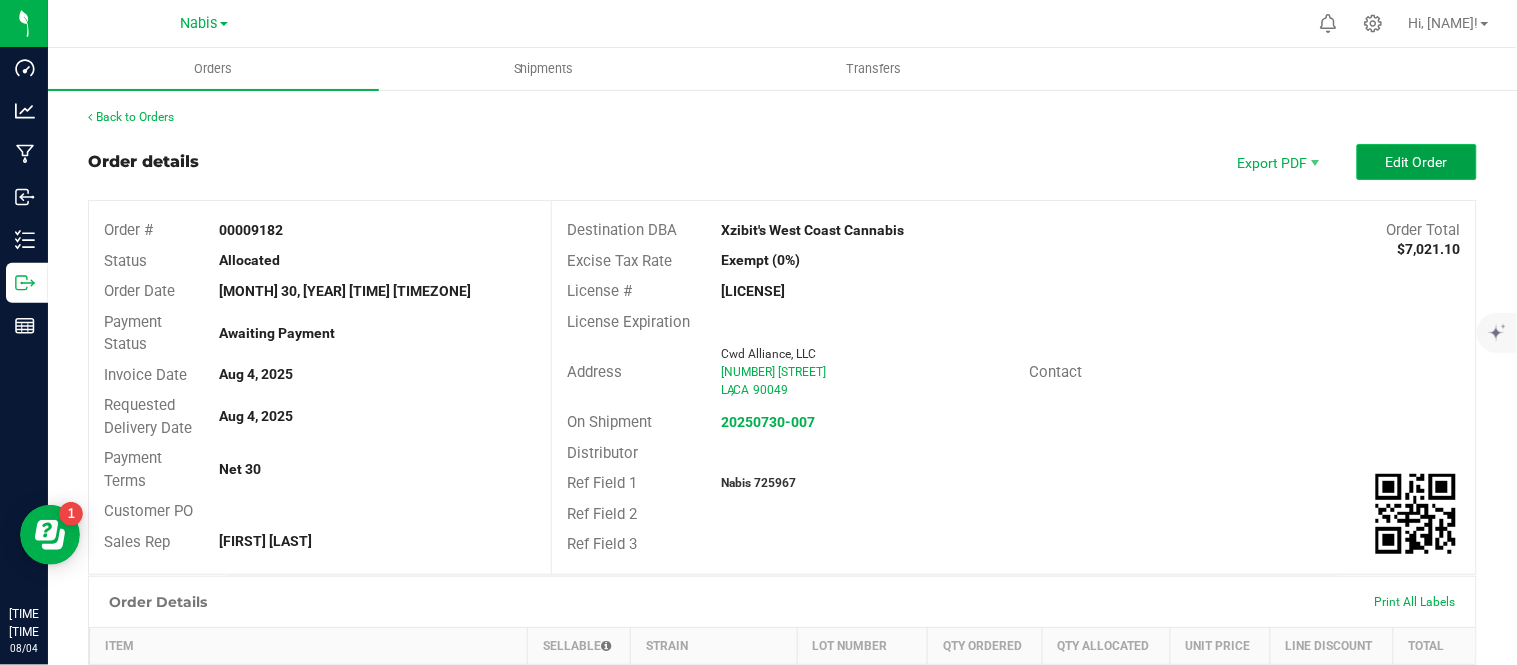 click on "Edit Order" at bounding box center [1417, 162] 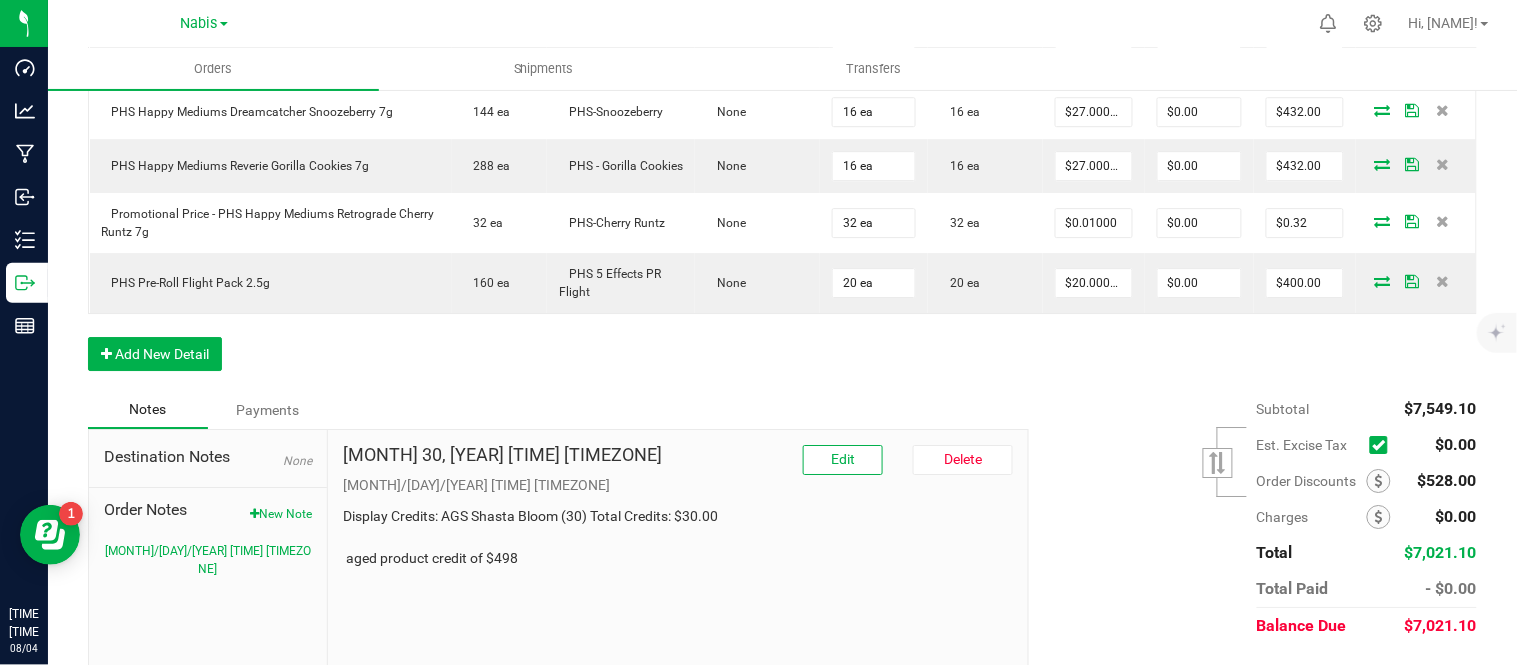 scroll, scrollTop: 1593, scrollLeft: 0, axis: vertical 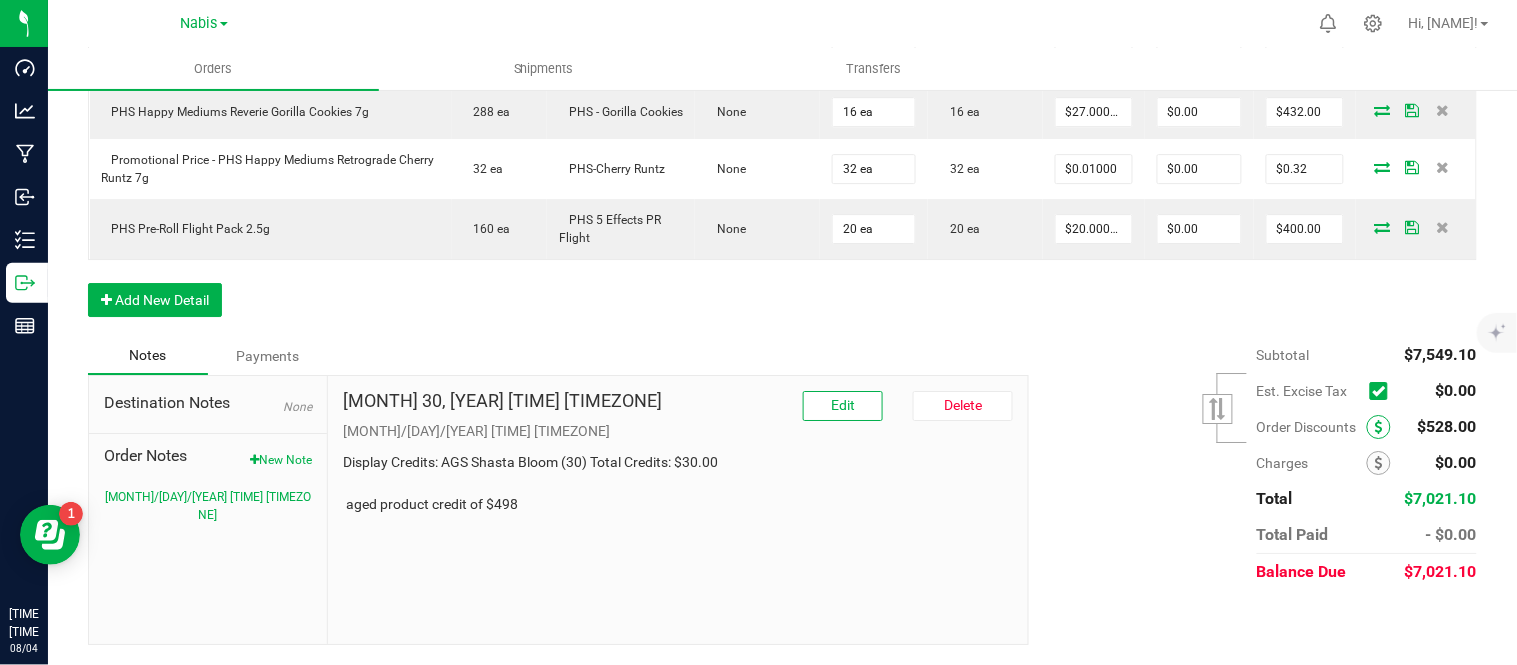 click at bounding box center [1379, 427] 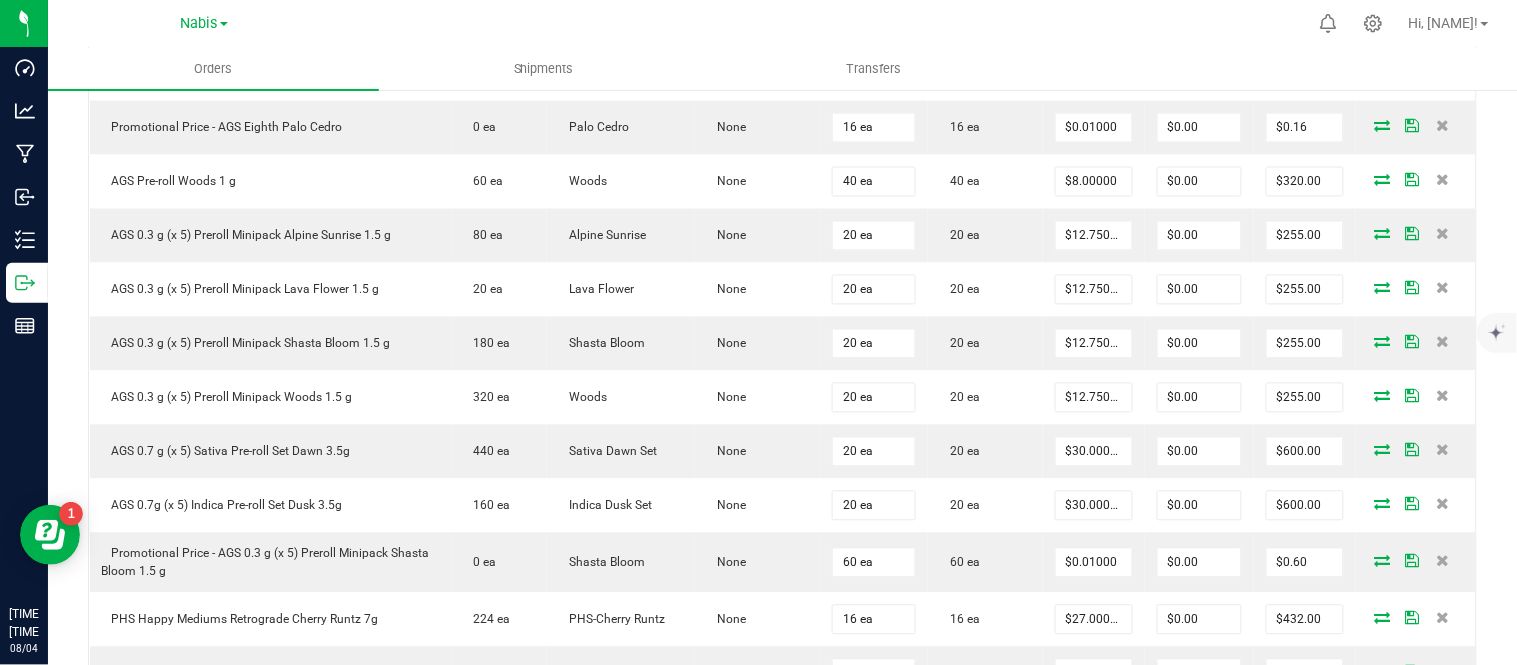 scroll, scrollTop: 596, scrollLeft: 0, axis: vertical 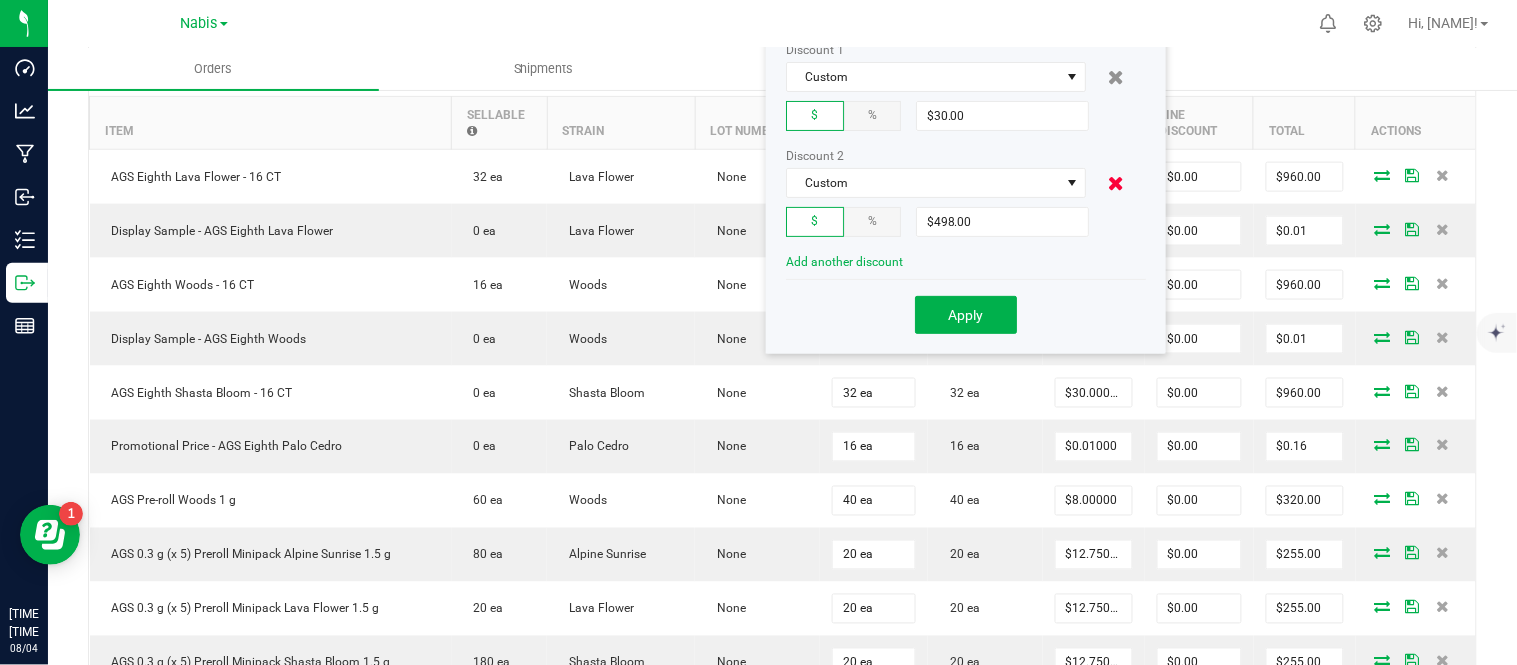 click at bounding box center (1116, 183) 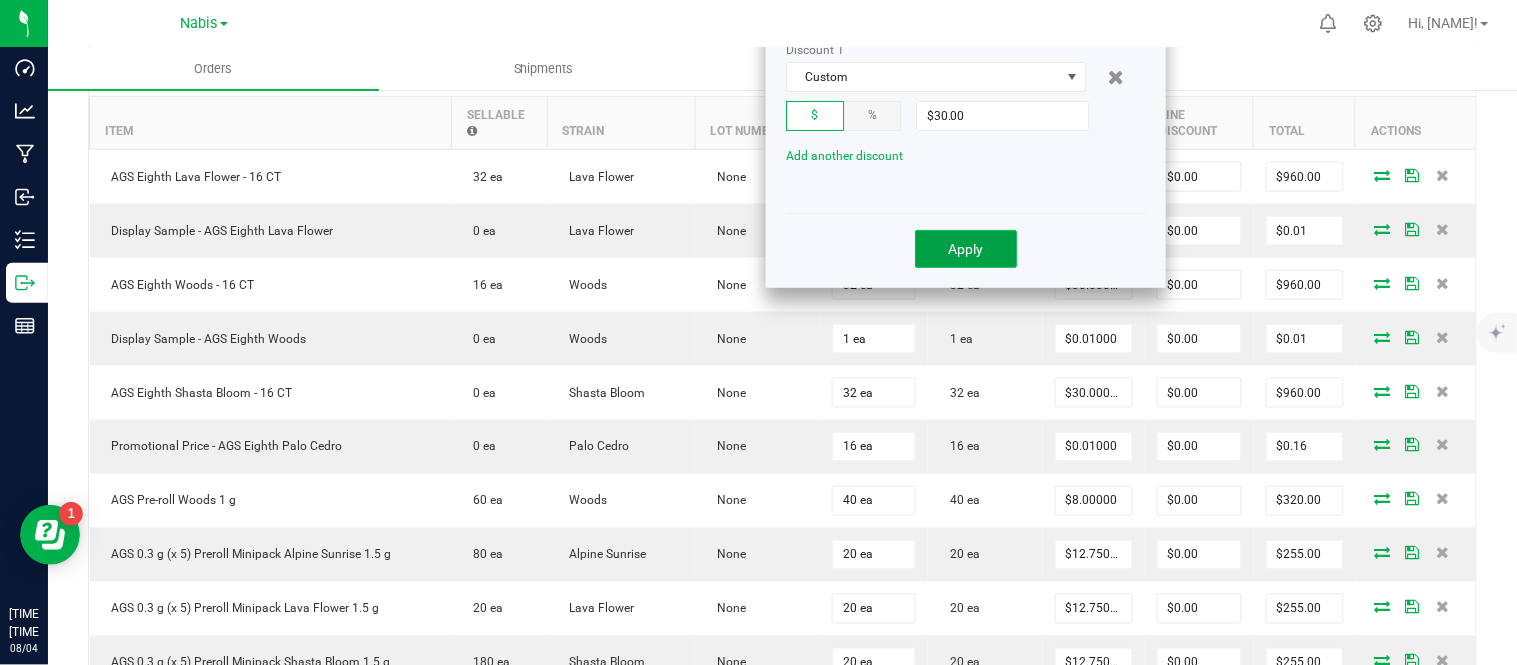 click on "Apply" at bounding box center (966, 249) 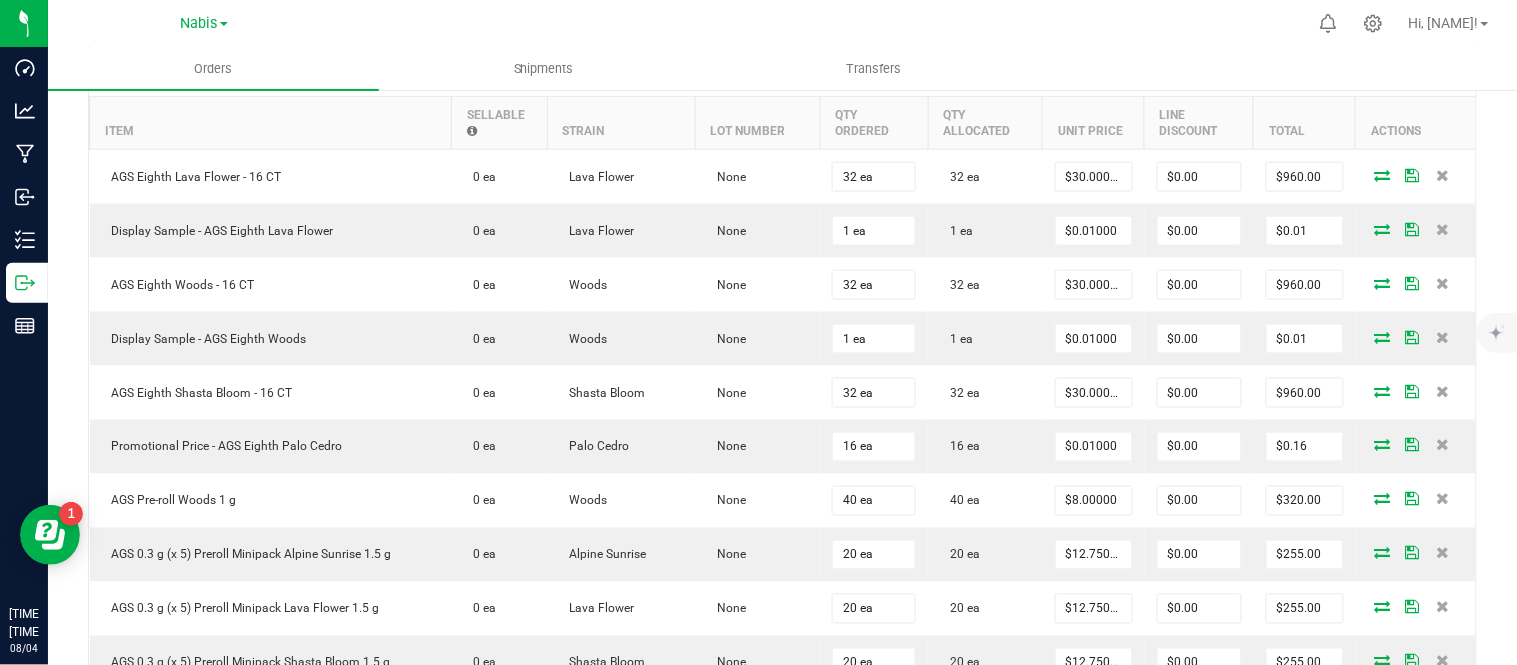scroll, scrollTop: 1593, scrollLeft: 0, axis: vertical 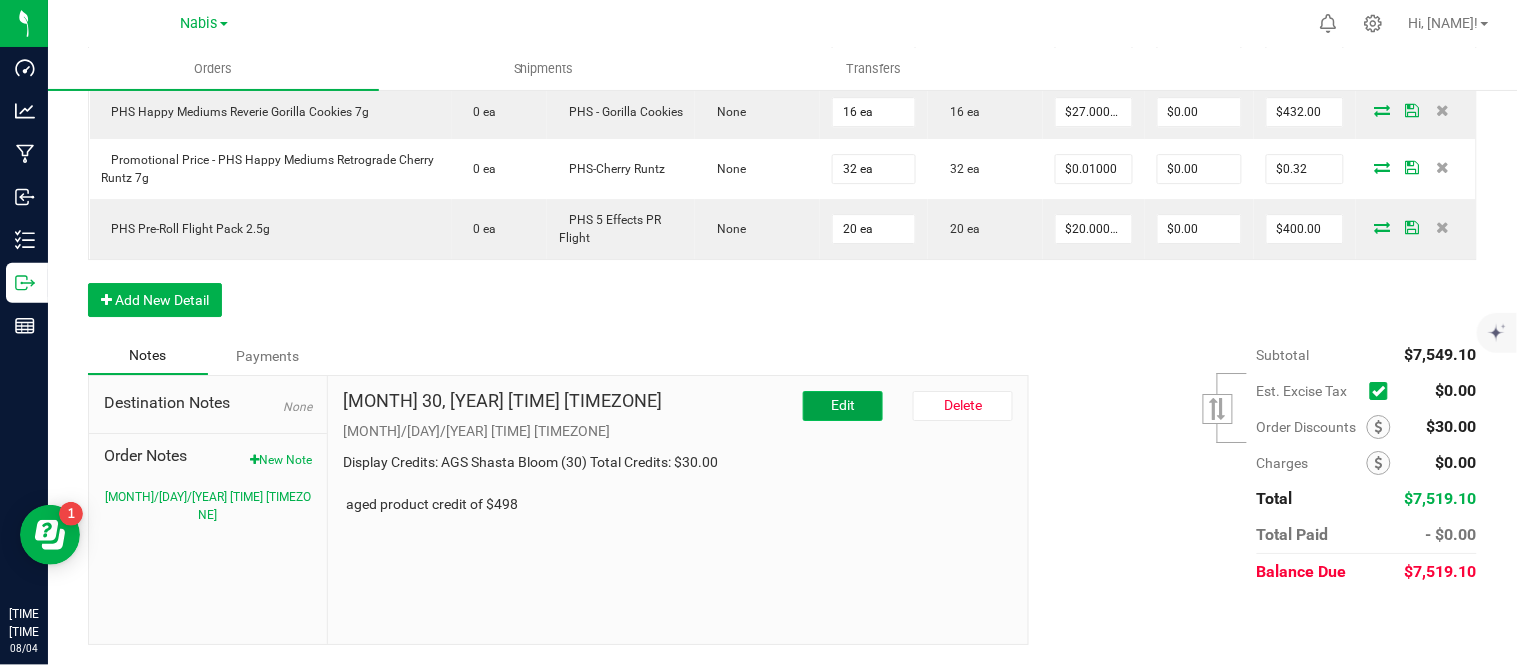 click on "Edit" at bounding box center (843, 405) 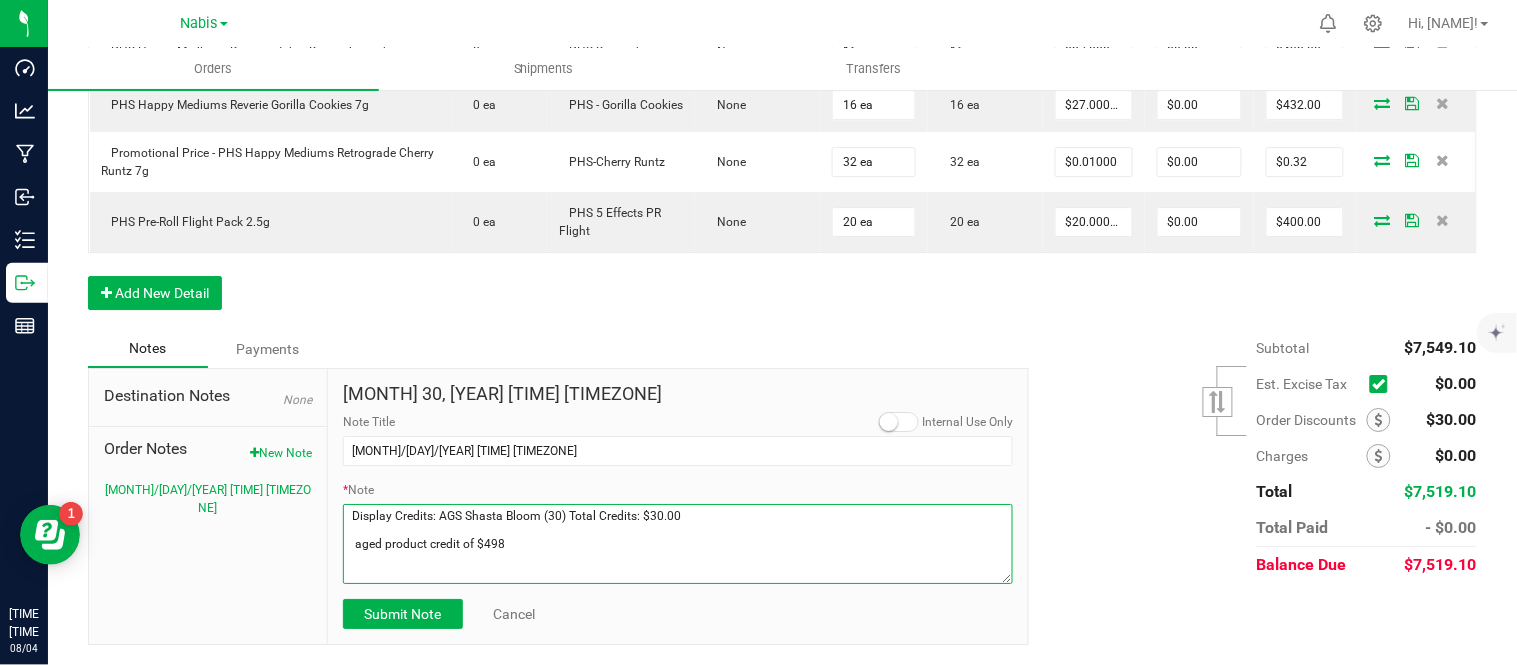drag, startPoint x: 543, startPoint y: 551, endPoint x: 350, endPoint y: 550, distance: 193.0026 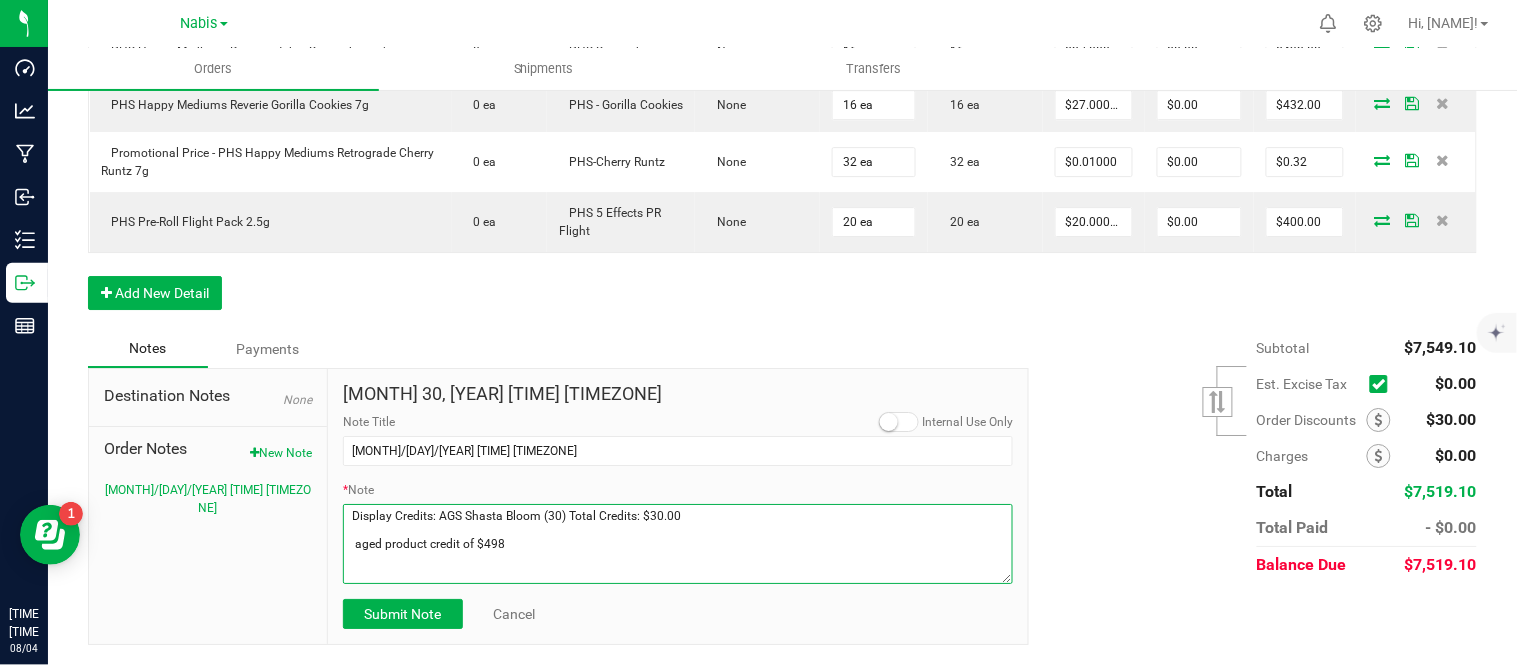 click on "*
Note" at bounding box center (678, 544) 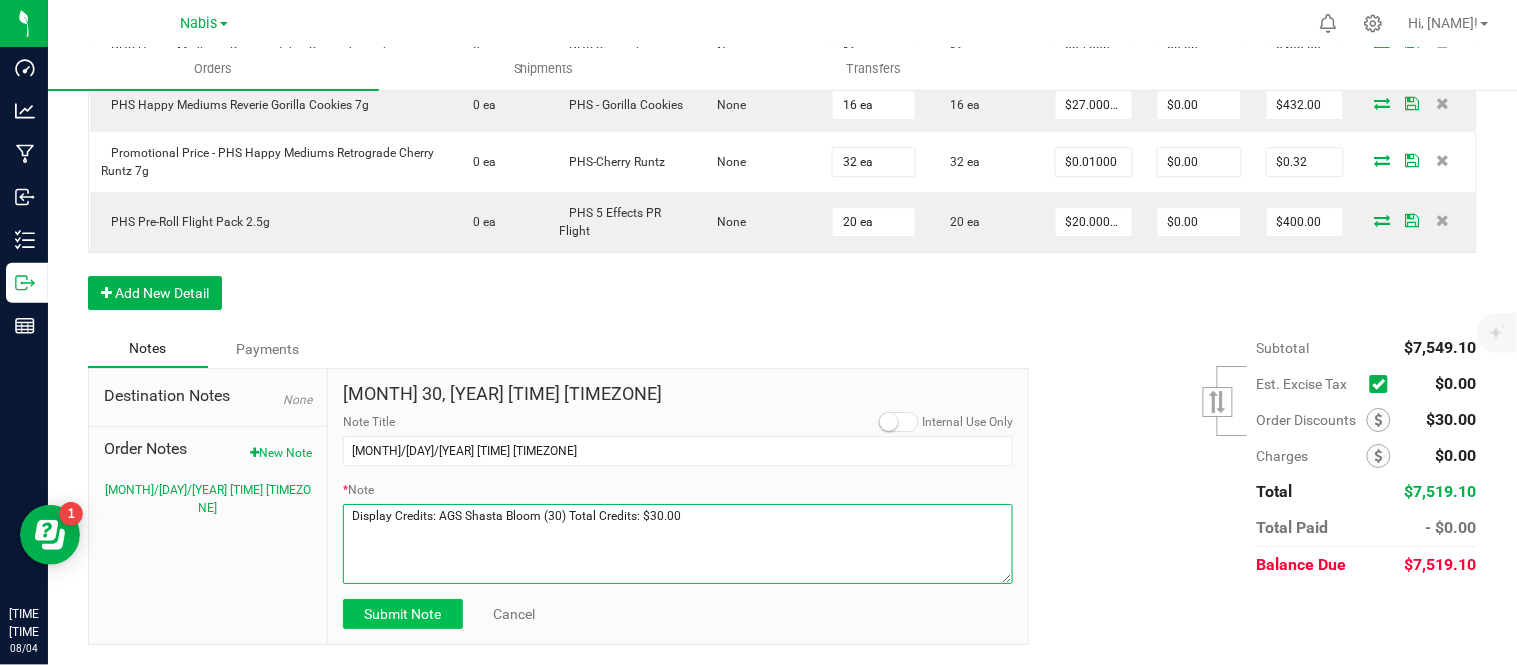 type on "Display Credits: AGS Shasta Bloom (30) Total Credits: $30.00" 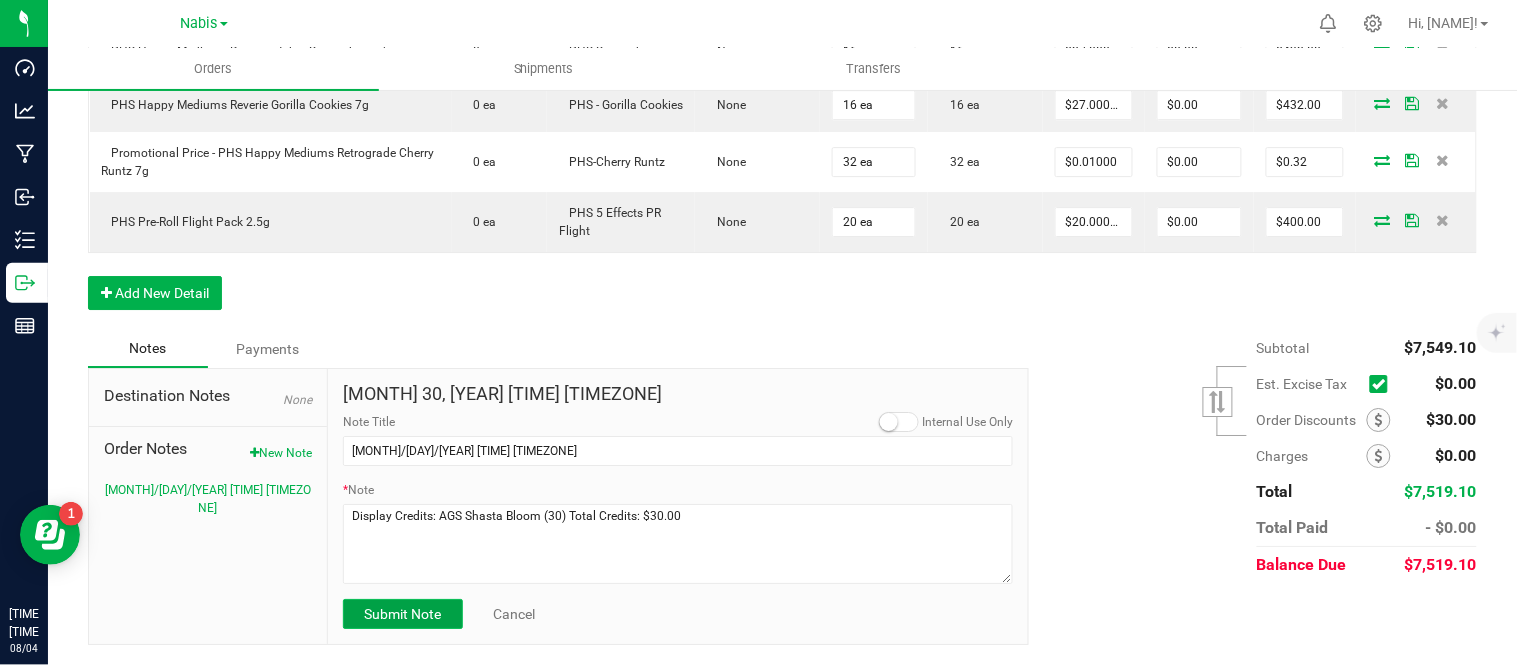 click on "Submit Note" at bounding box center [402, 614] 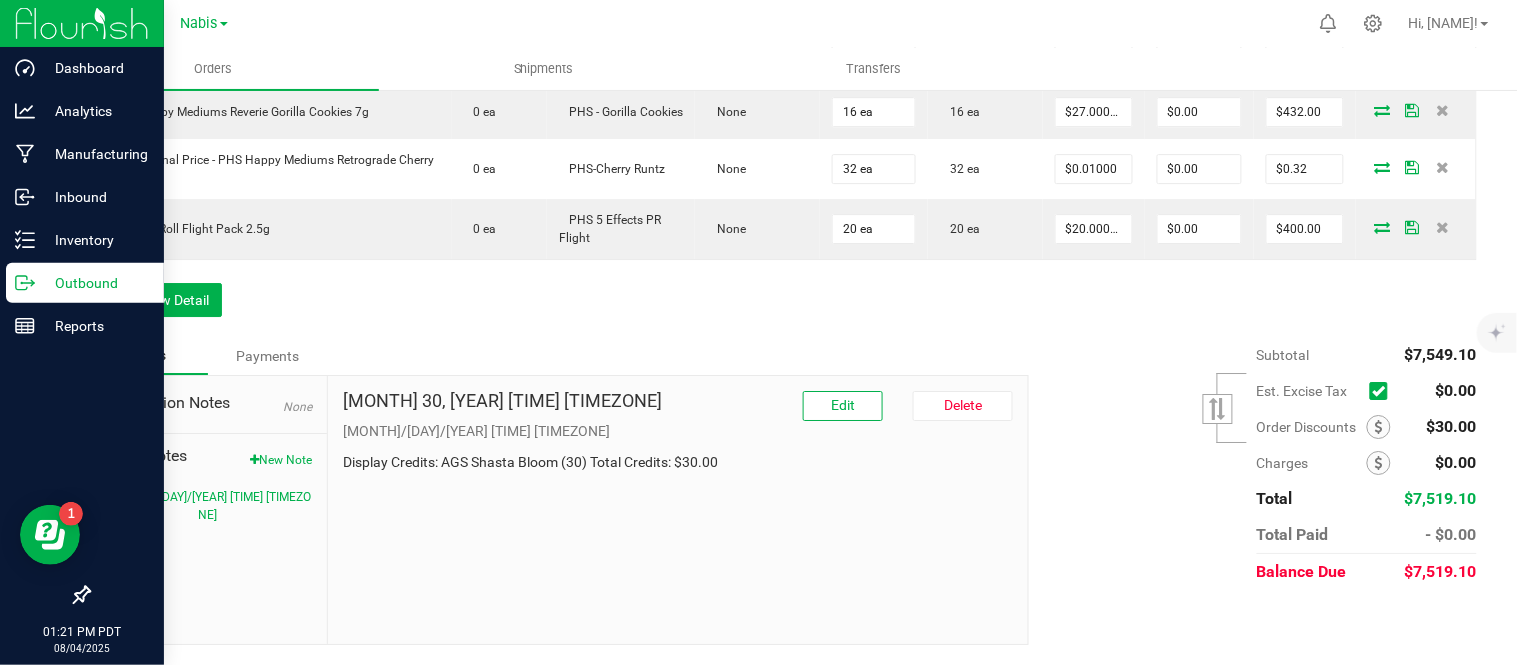 click on "Outbound" at bounding box center (95, 283) 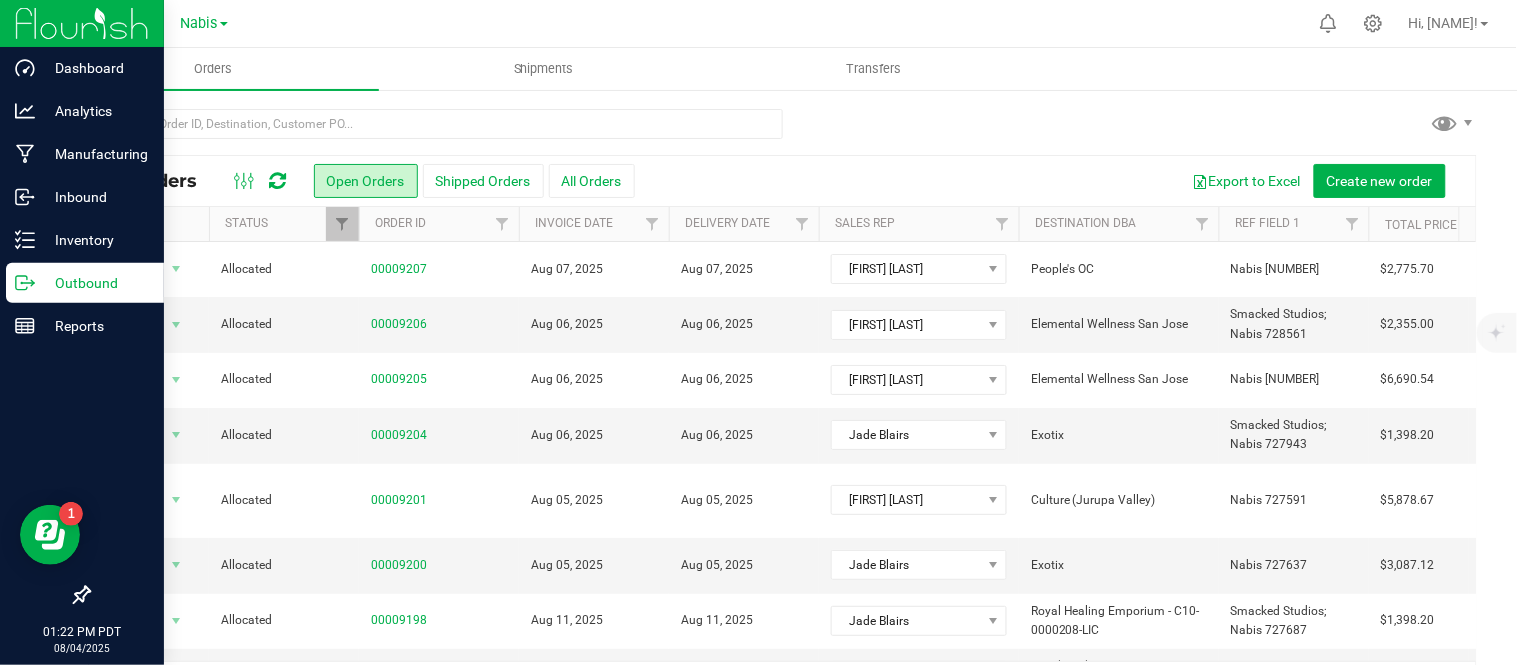 scroll, scrollTop: 65, scrollLeft: 0, axis: vertical 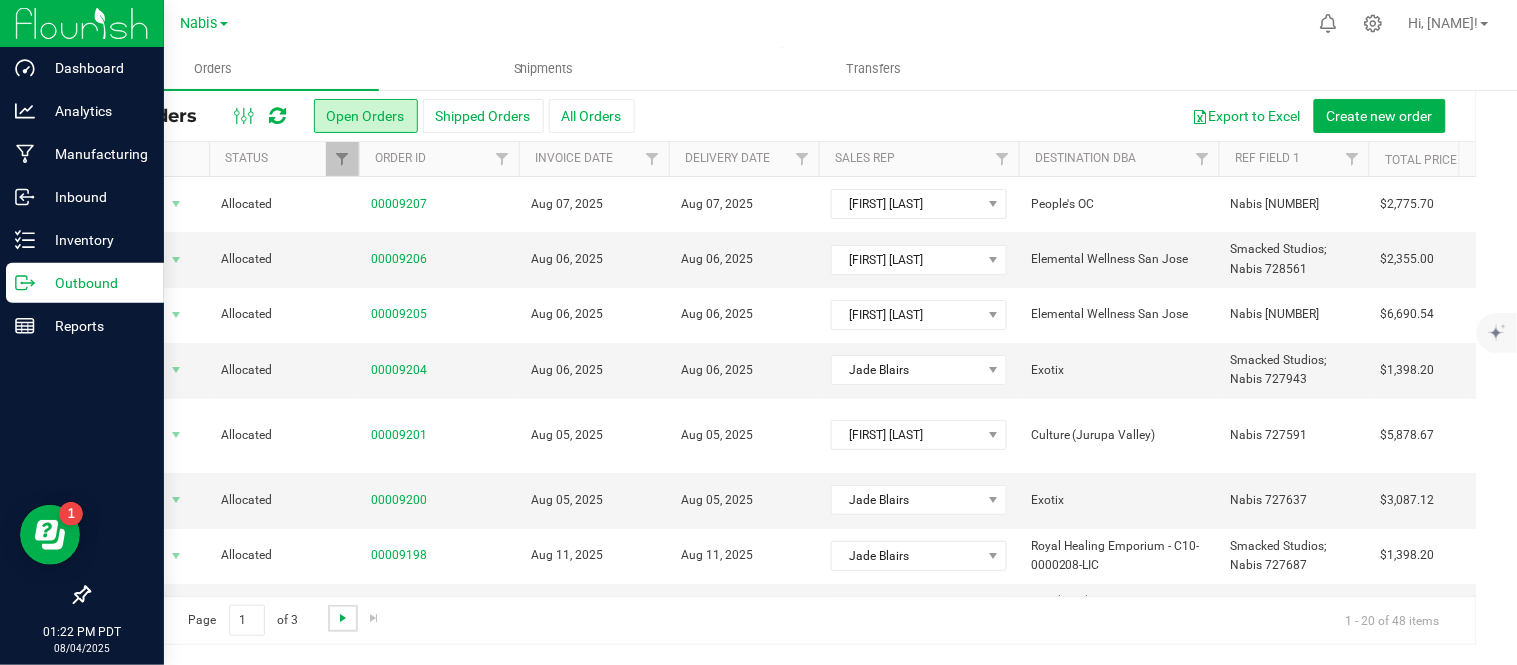 click at bounding box center (343, 618) 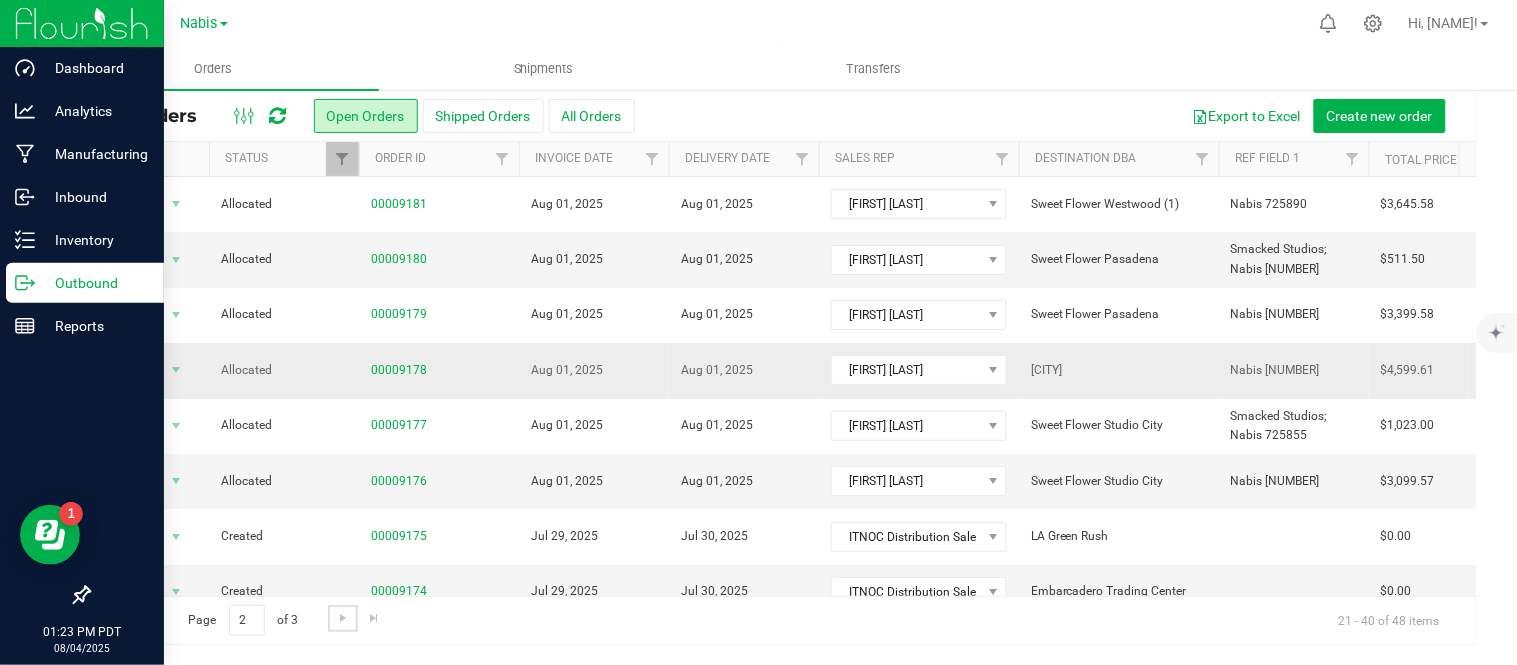 scroll, scrollTop: 705, scrollLeft: 0, axis: vertical 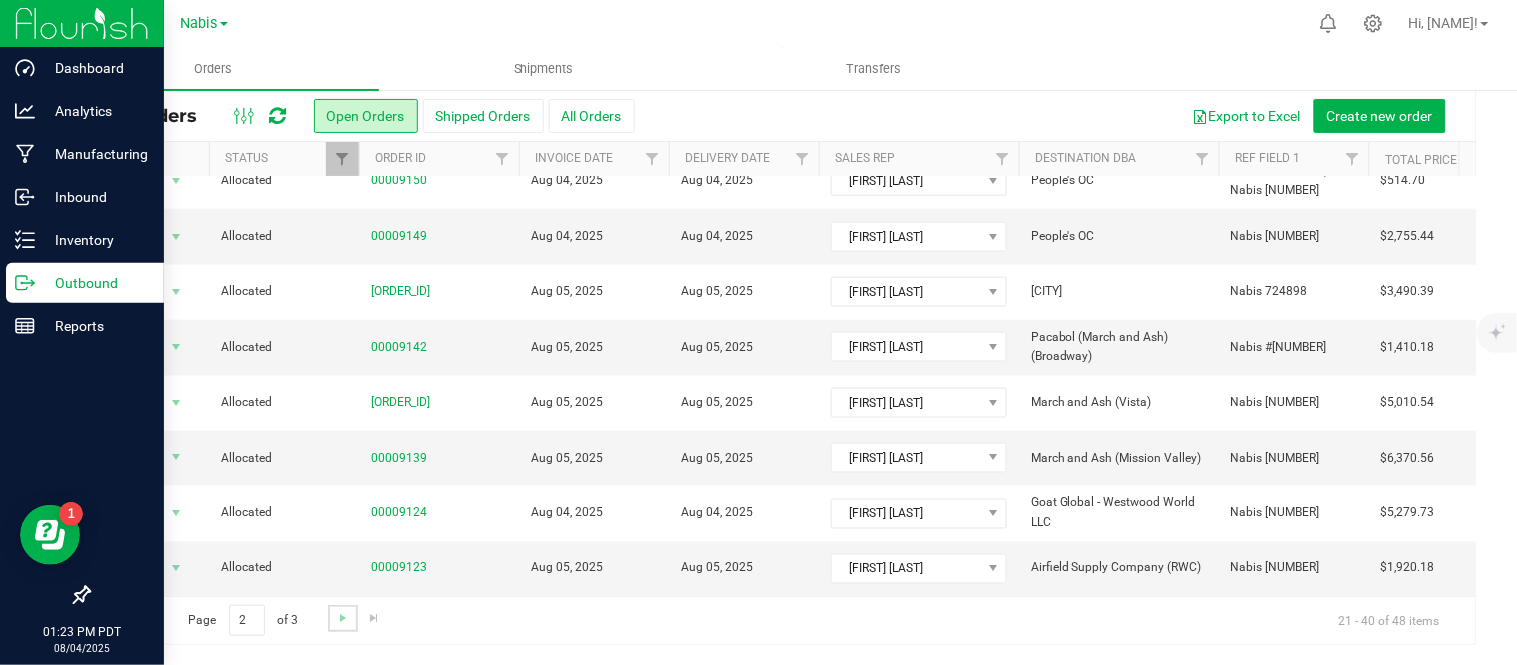 click at bounding box center (342, 618) 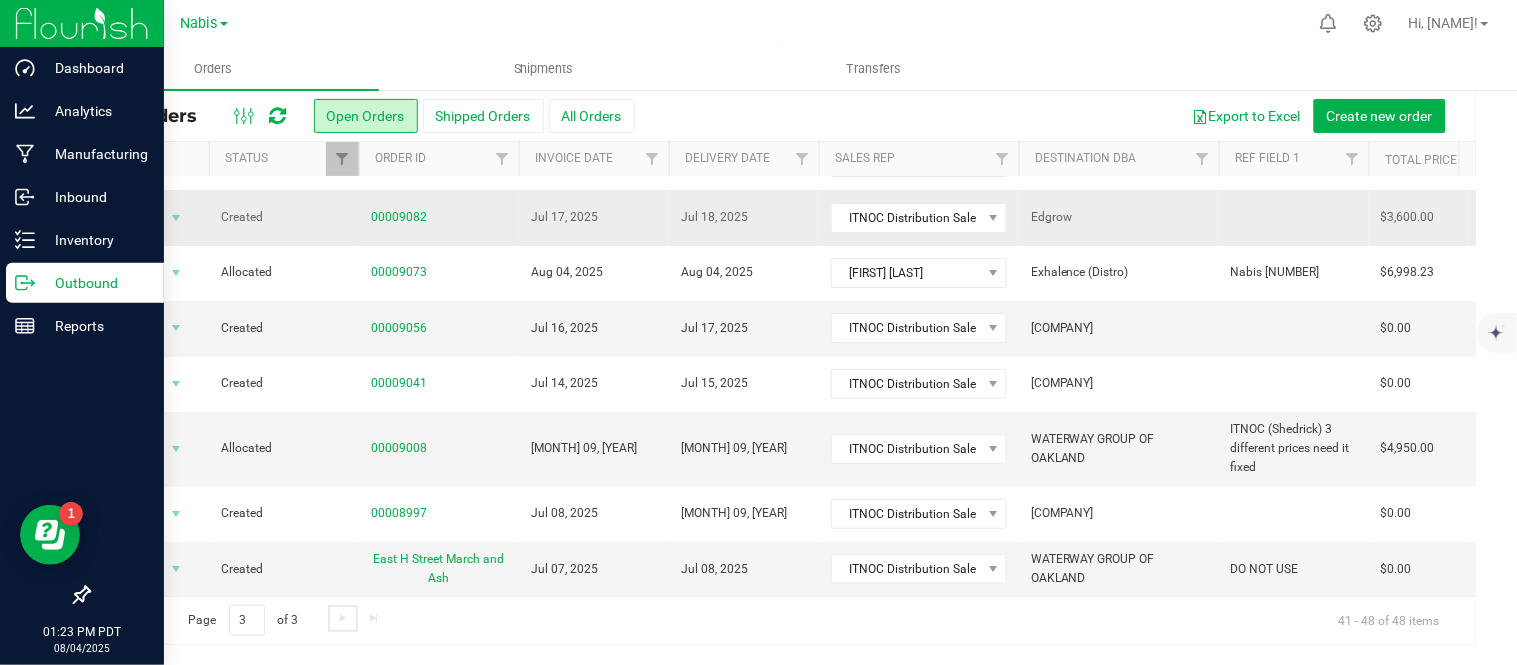 scroll, scrollTop: 0, scrollLeft: 0, axis: both 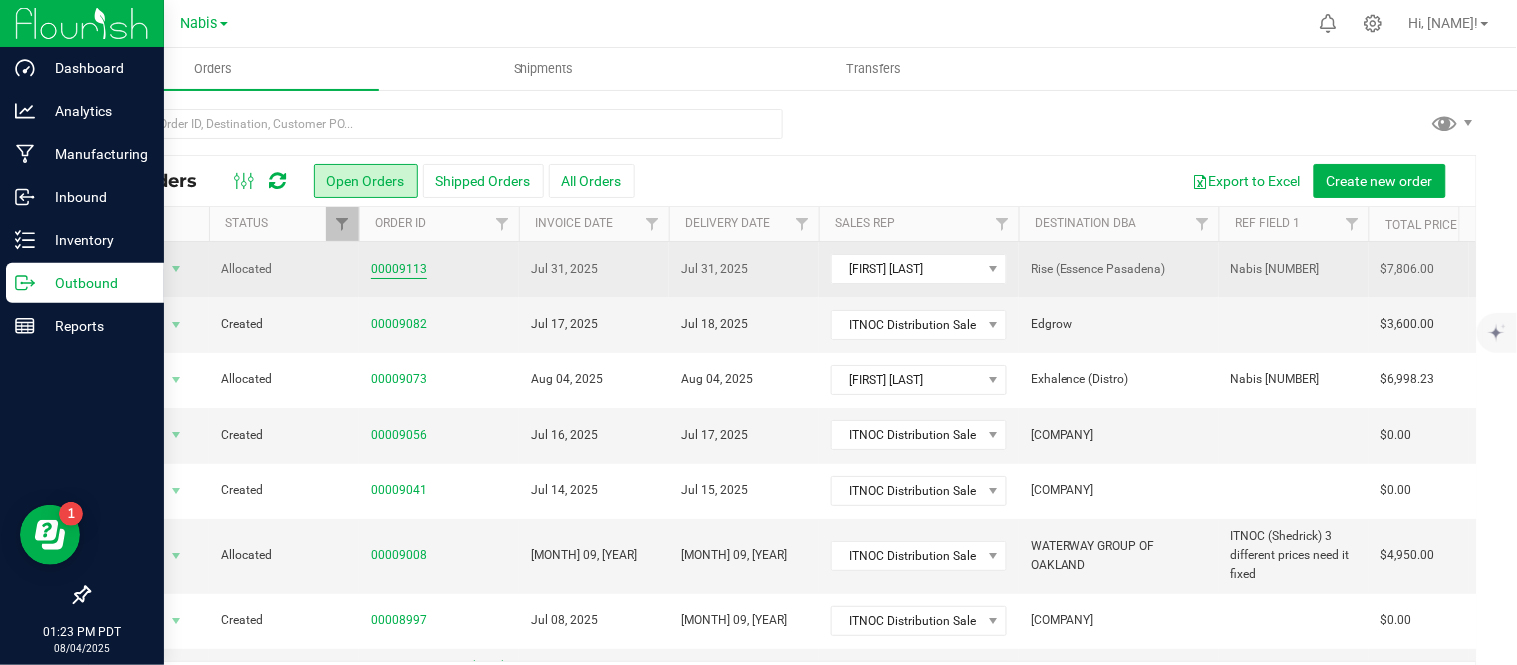 click on "00009113" at bounding box center (399, 269) 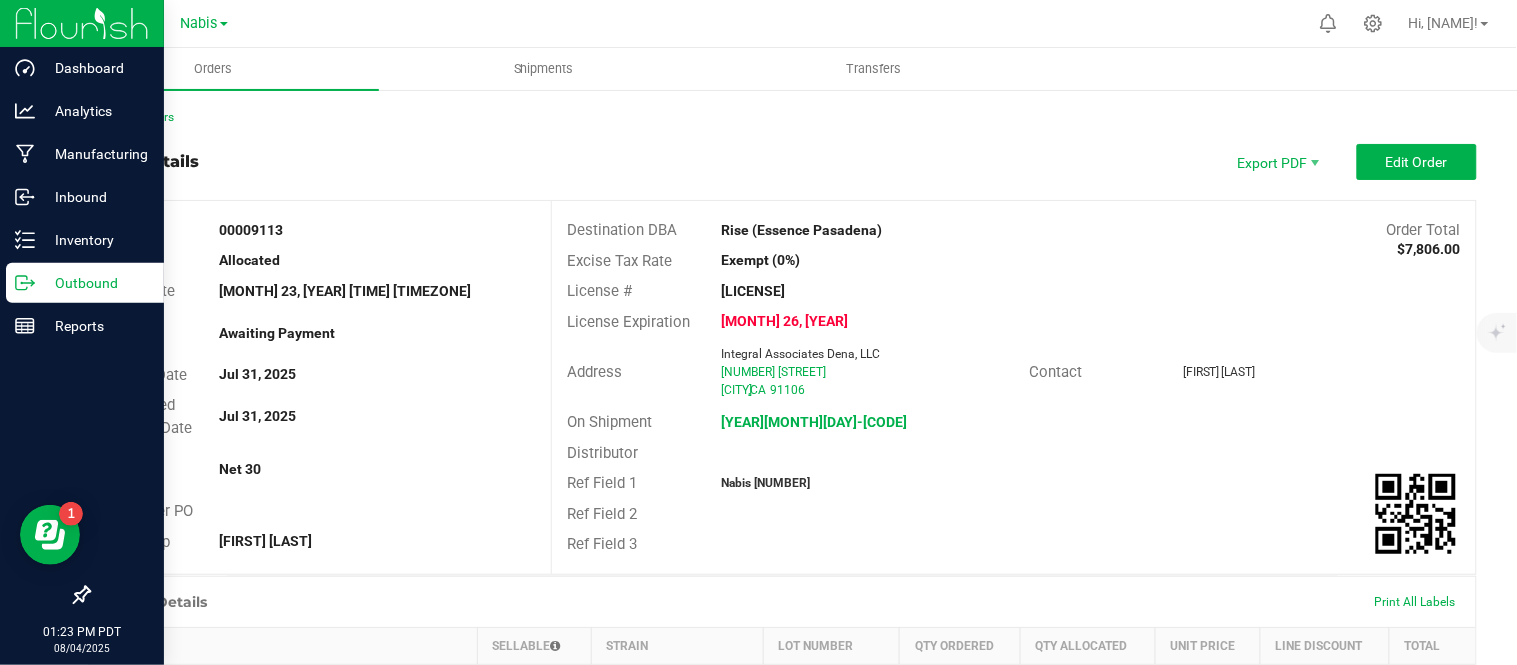 click on "Nabis 721203" at bounding box center (765, 483) 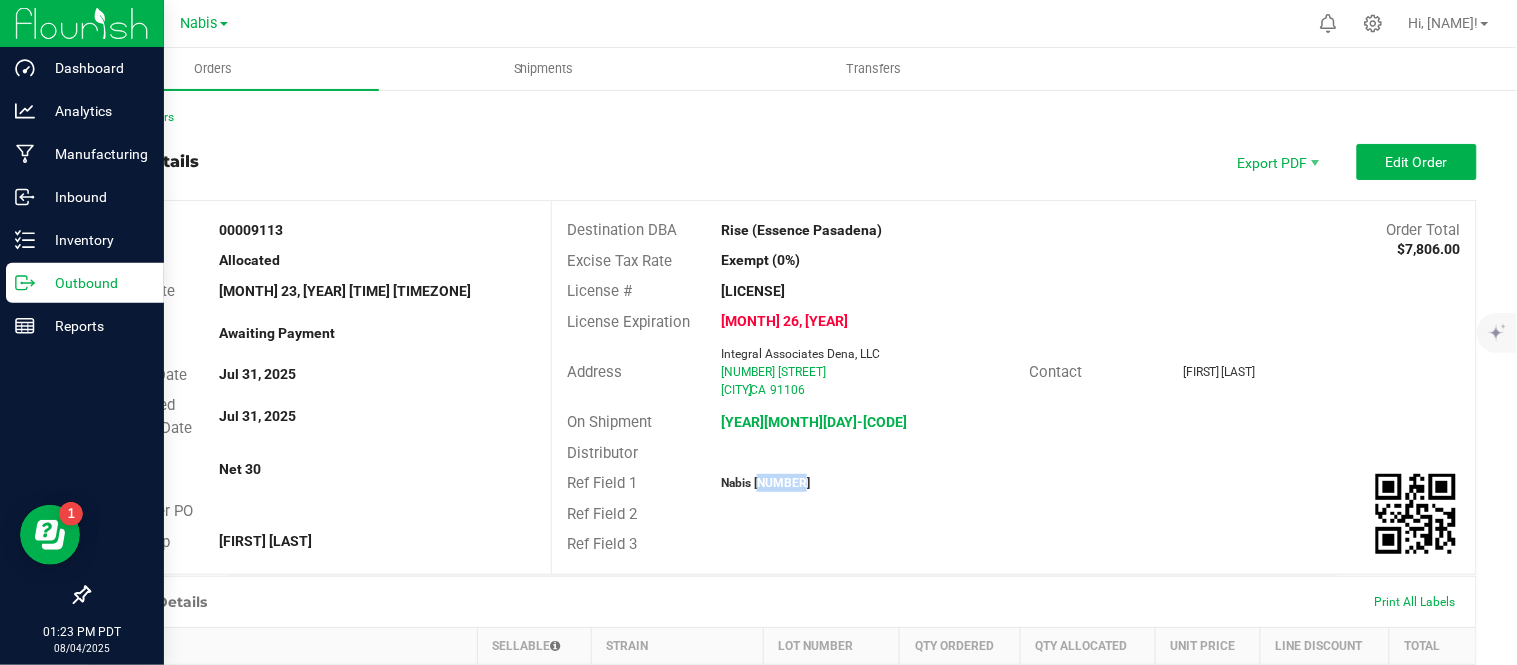 click on "Nabis 721203" at bounding box center (765, 483) 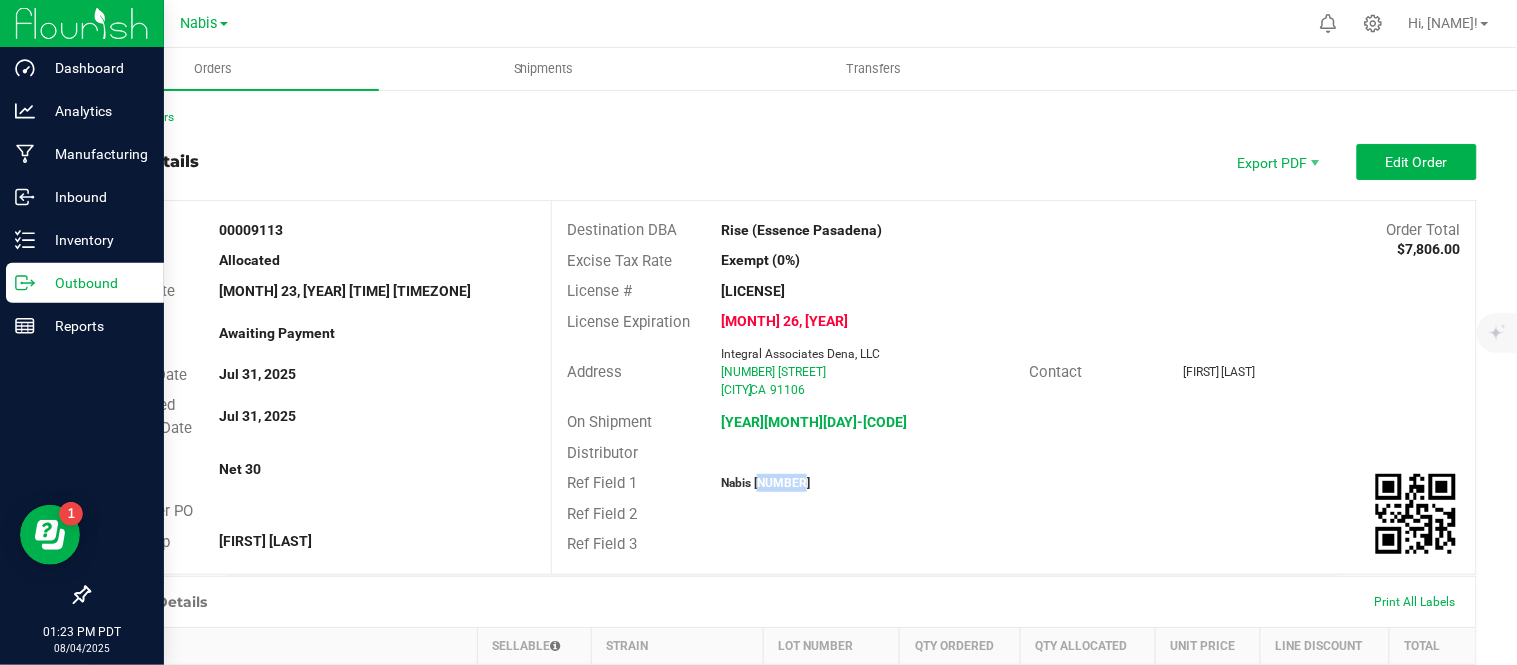 copy on "721203" 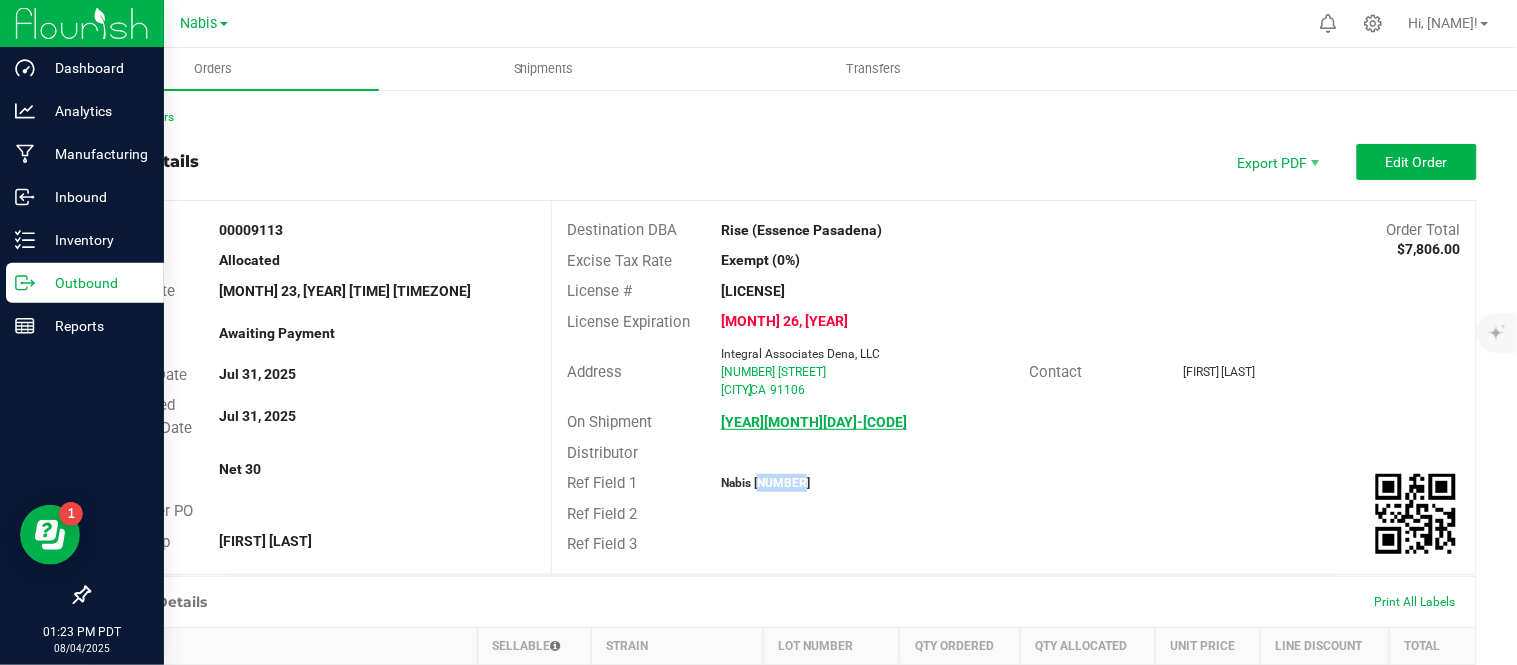 click on "20250723-007" at bounding box center (814, 422) 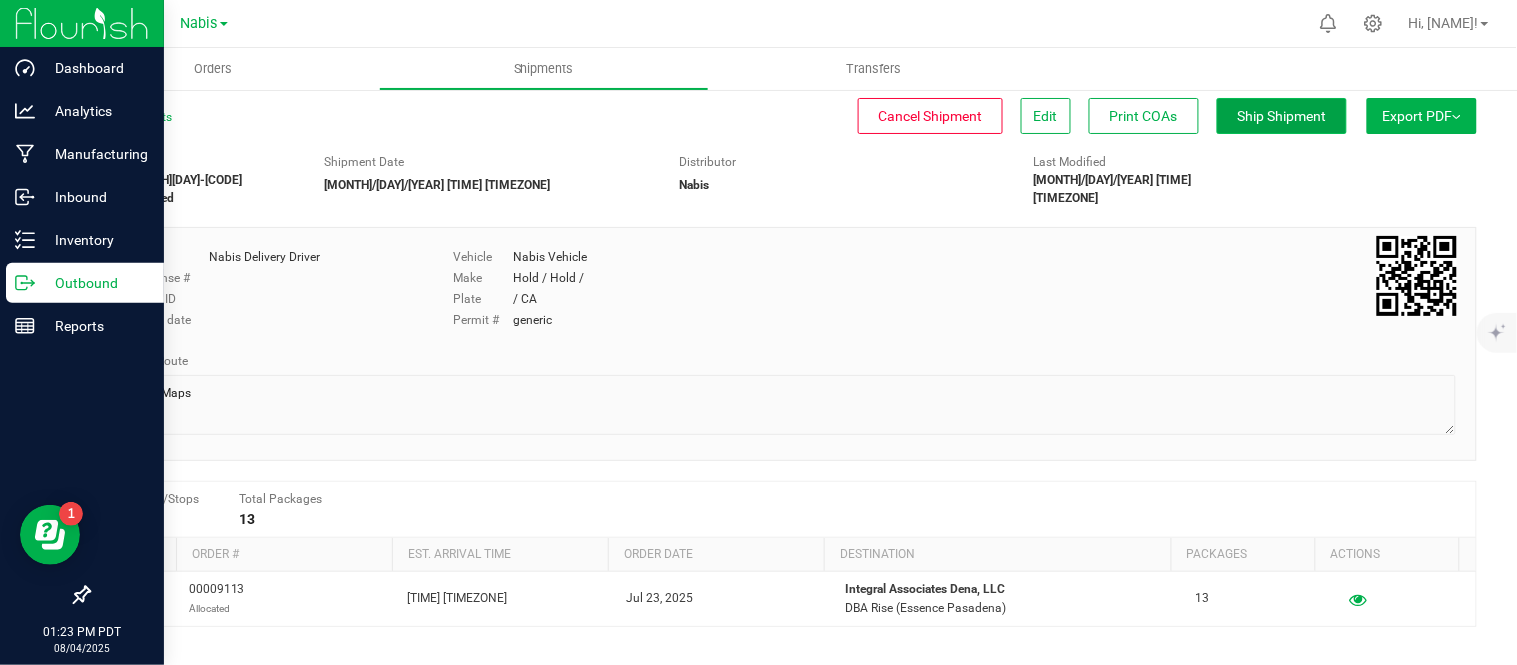 click on "Ship Shipment" at bounding box center (1282, 116) 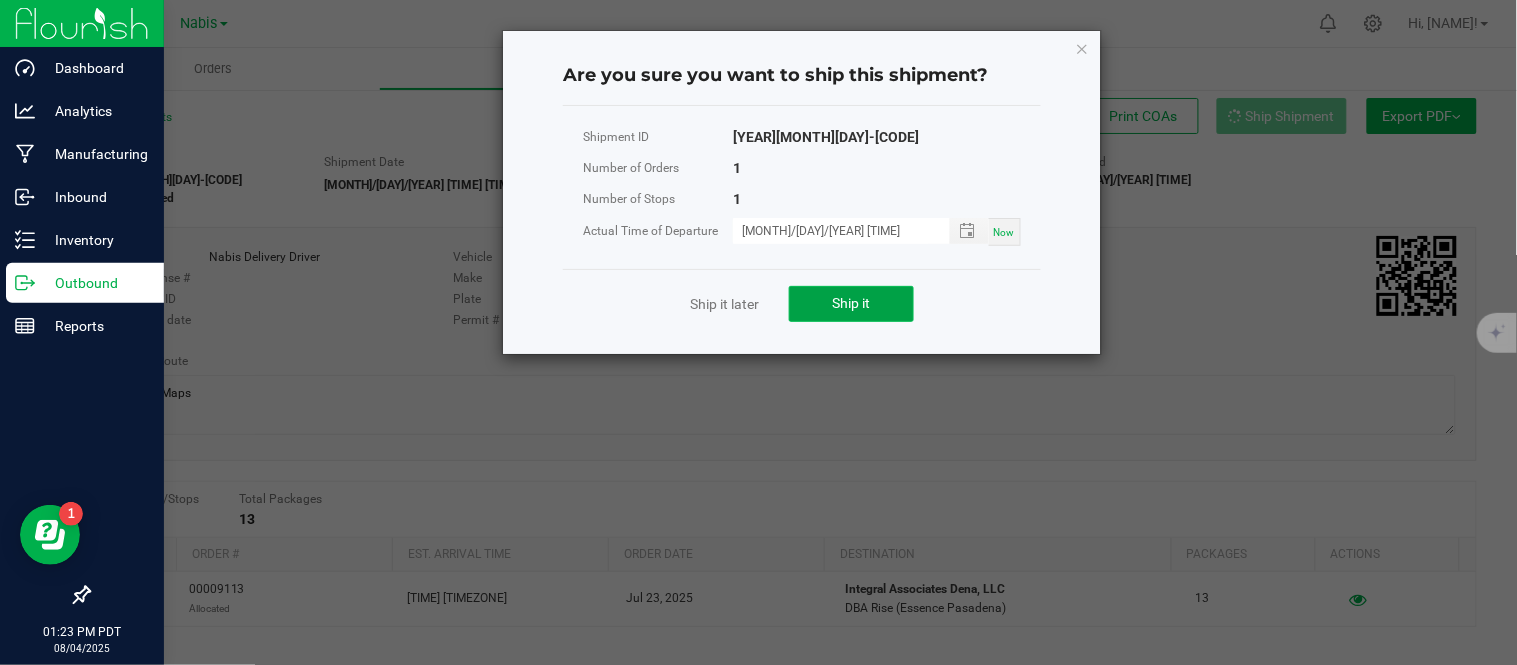 click on "Ship it" 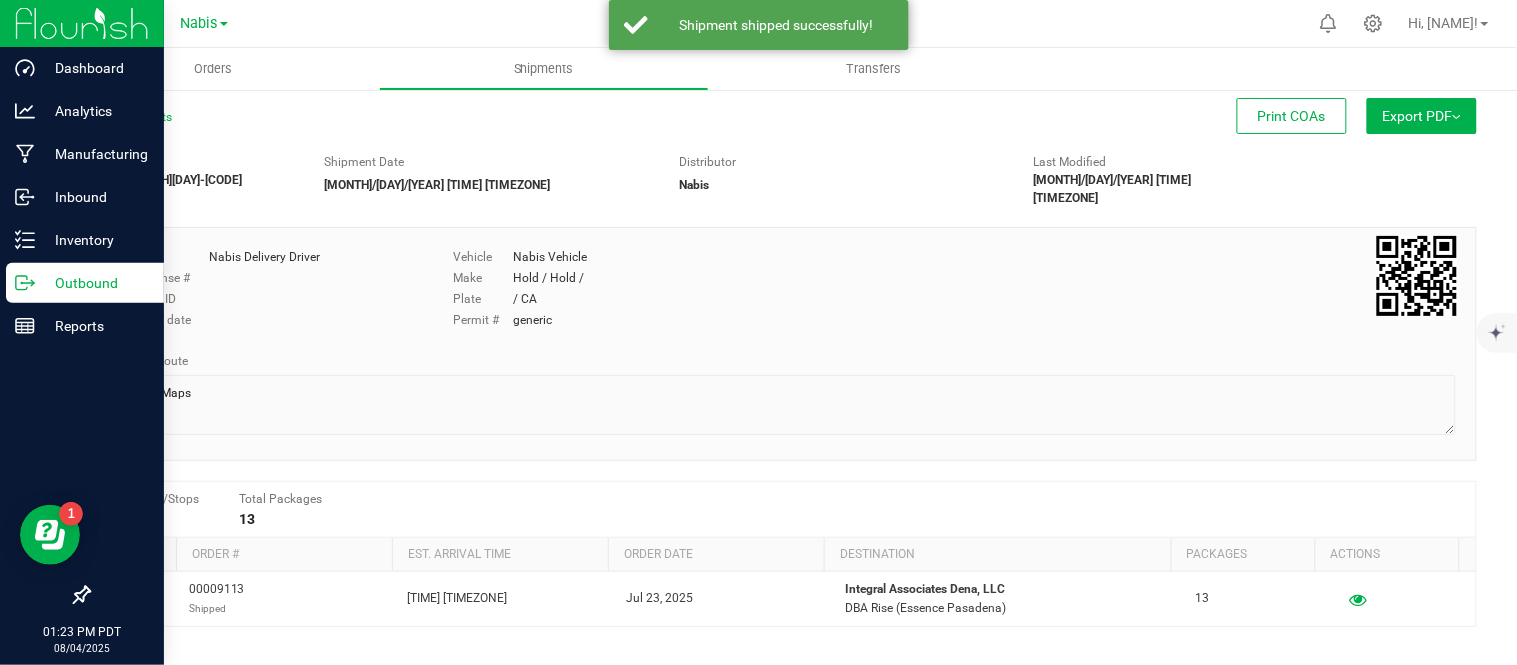 click on "Outbound" at bounding box center (95, 283) 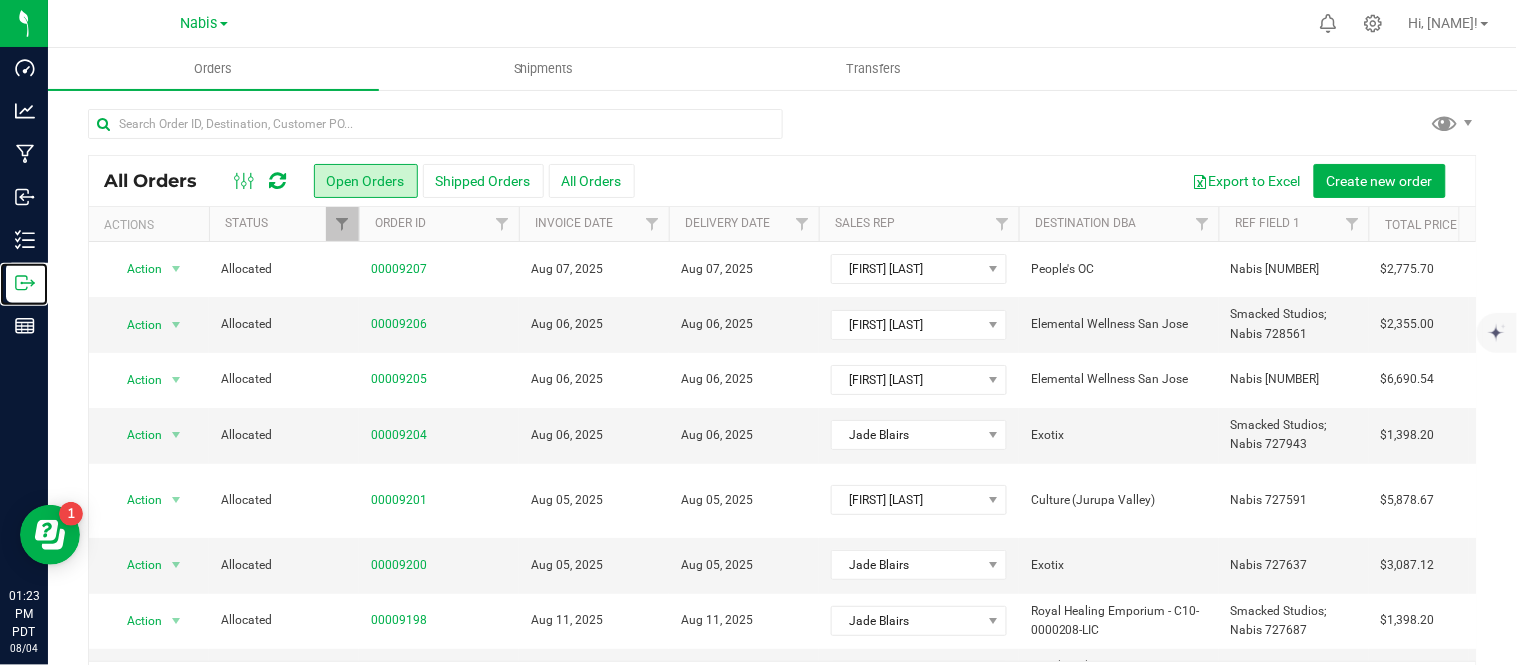 scroll, scrollTop: 65, scrollLeft: 0, axis: vertical 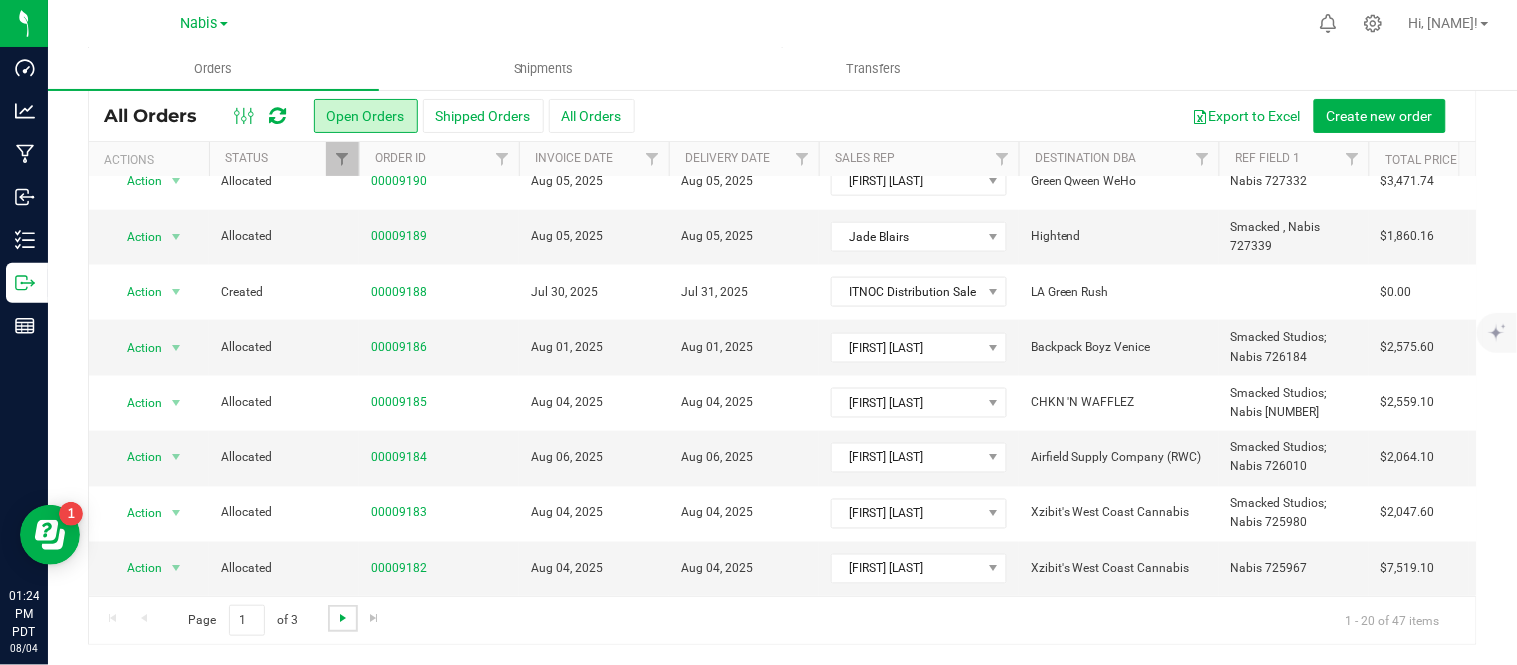 click at bounding box center [343, 618] 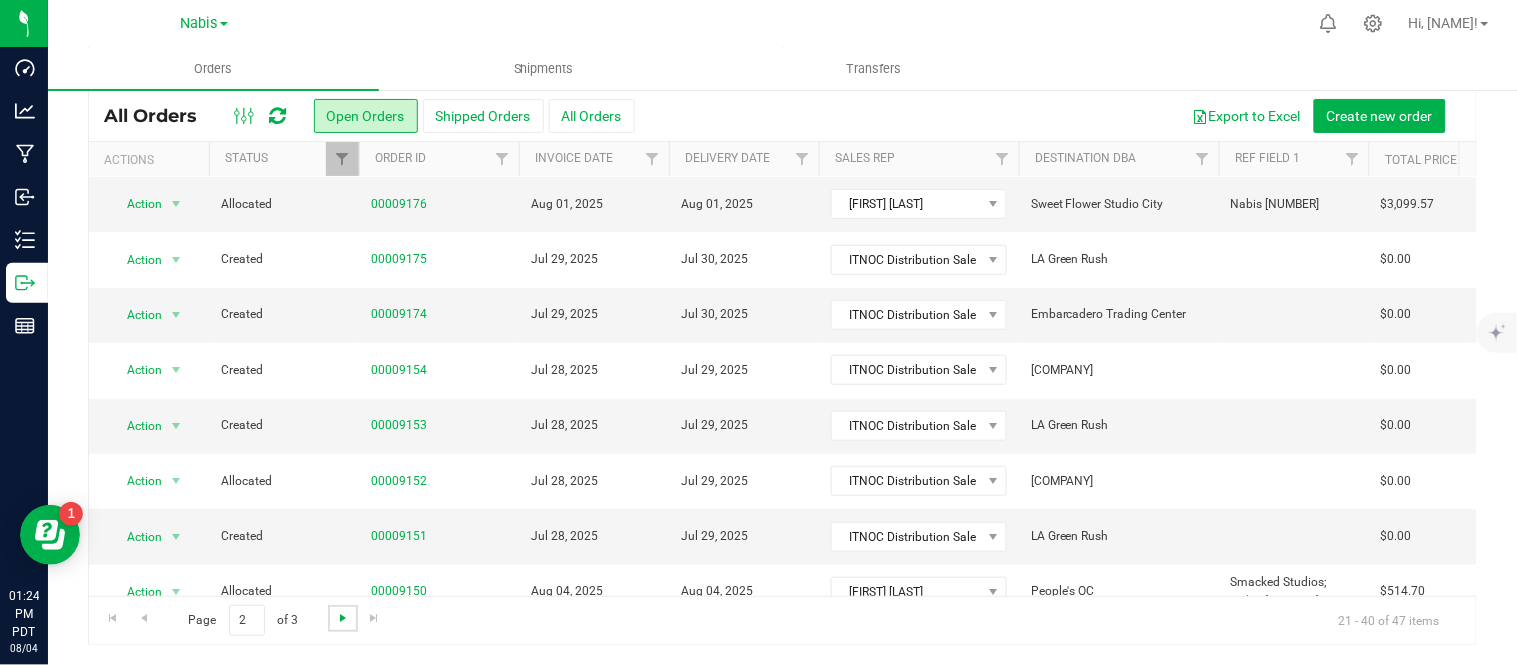 scroll, scrollTop: 271, scrollLeft: 0, axis: vertical 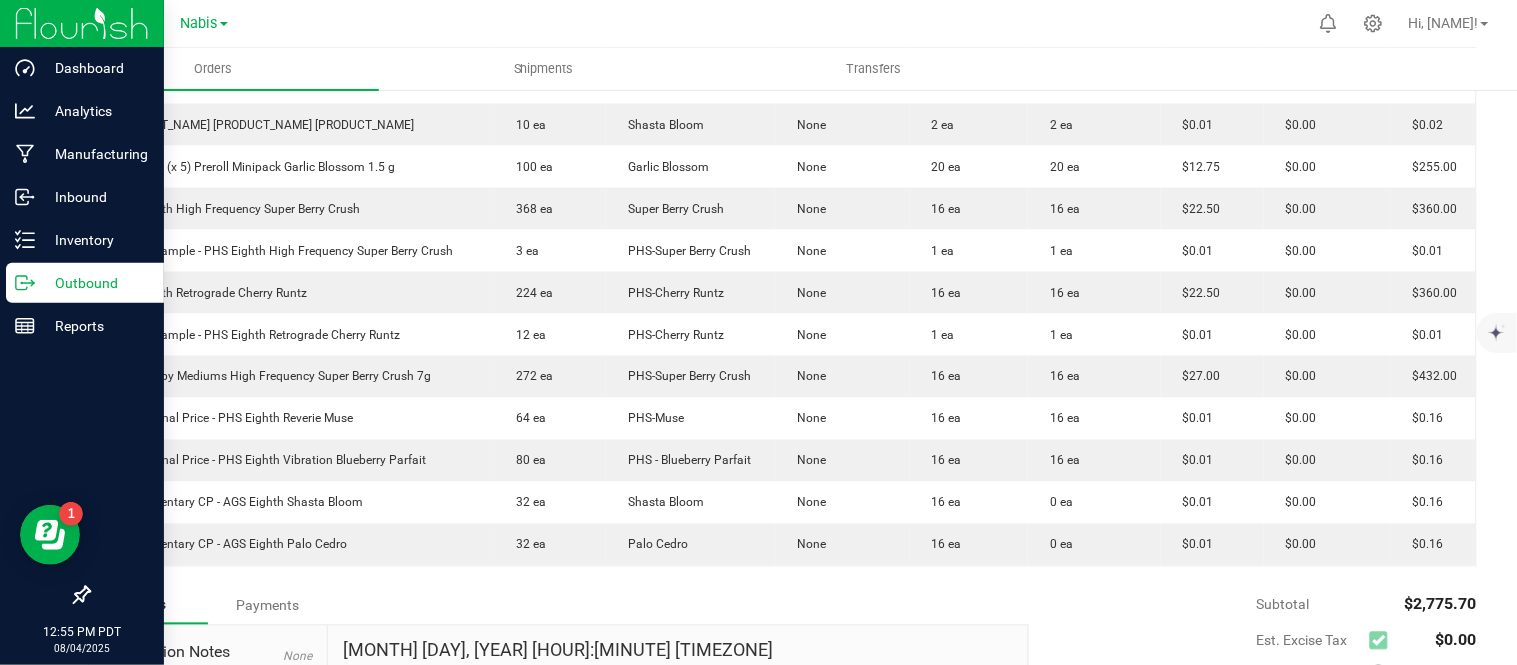 click on "Outbound" at bounding box center [95, 283] 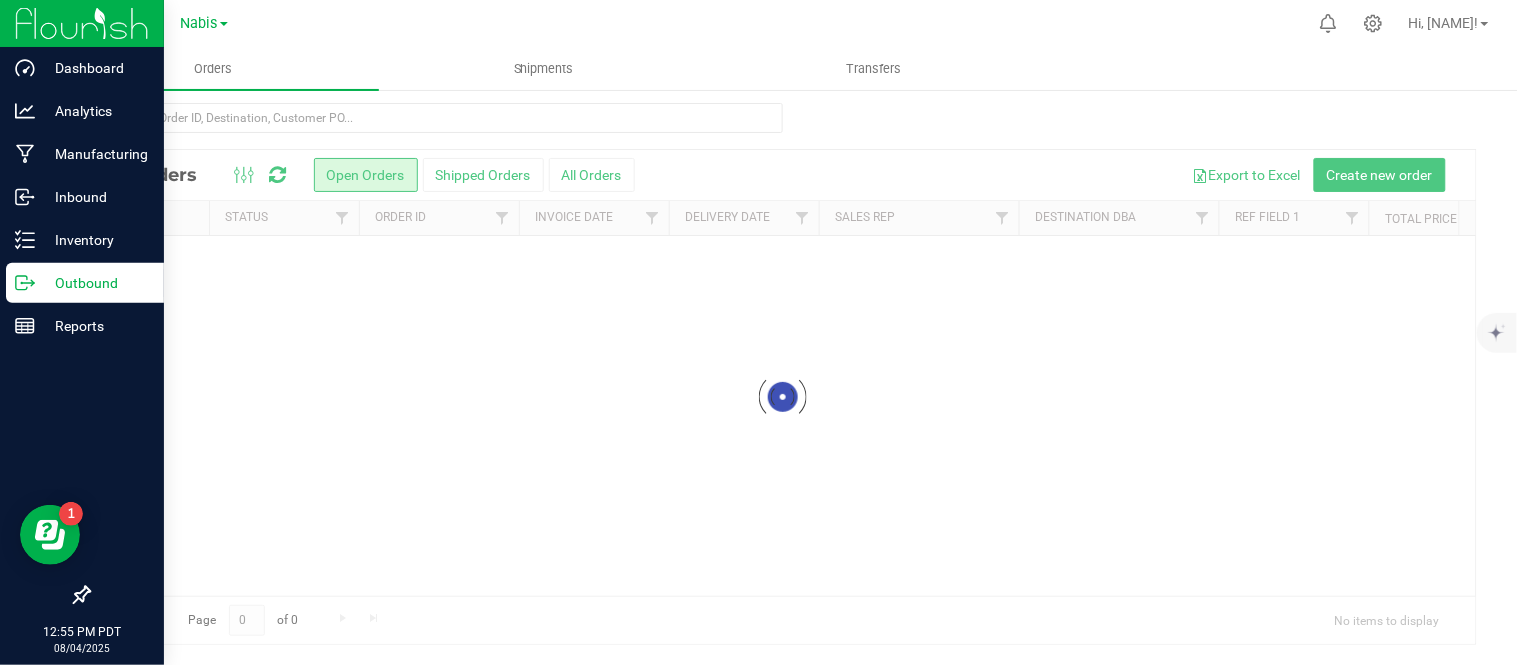 scroll, scrollTop: 0, scrollLeft: 0, axis: both 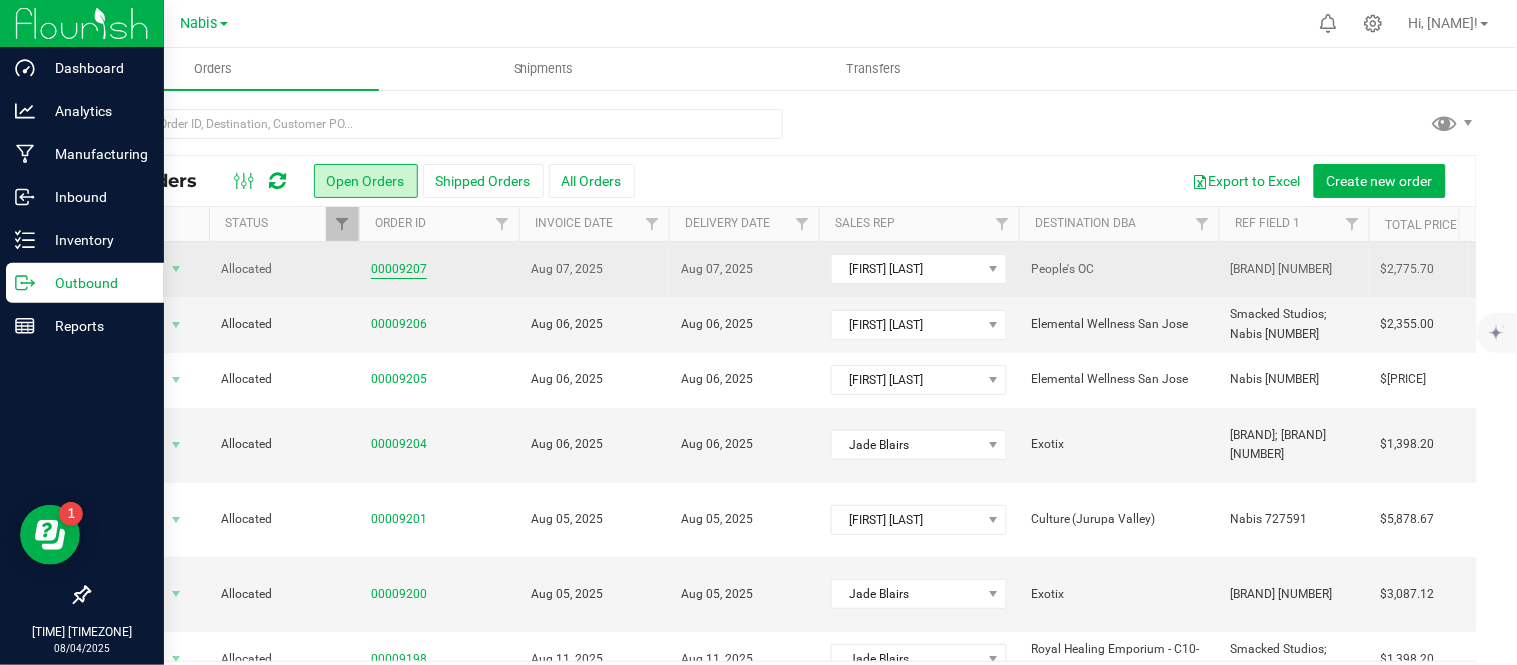 click on "00009207" at bounding box center [399, 269] 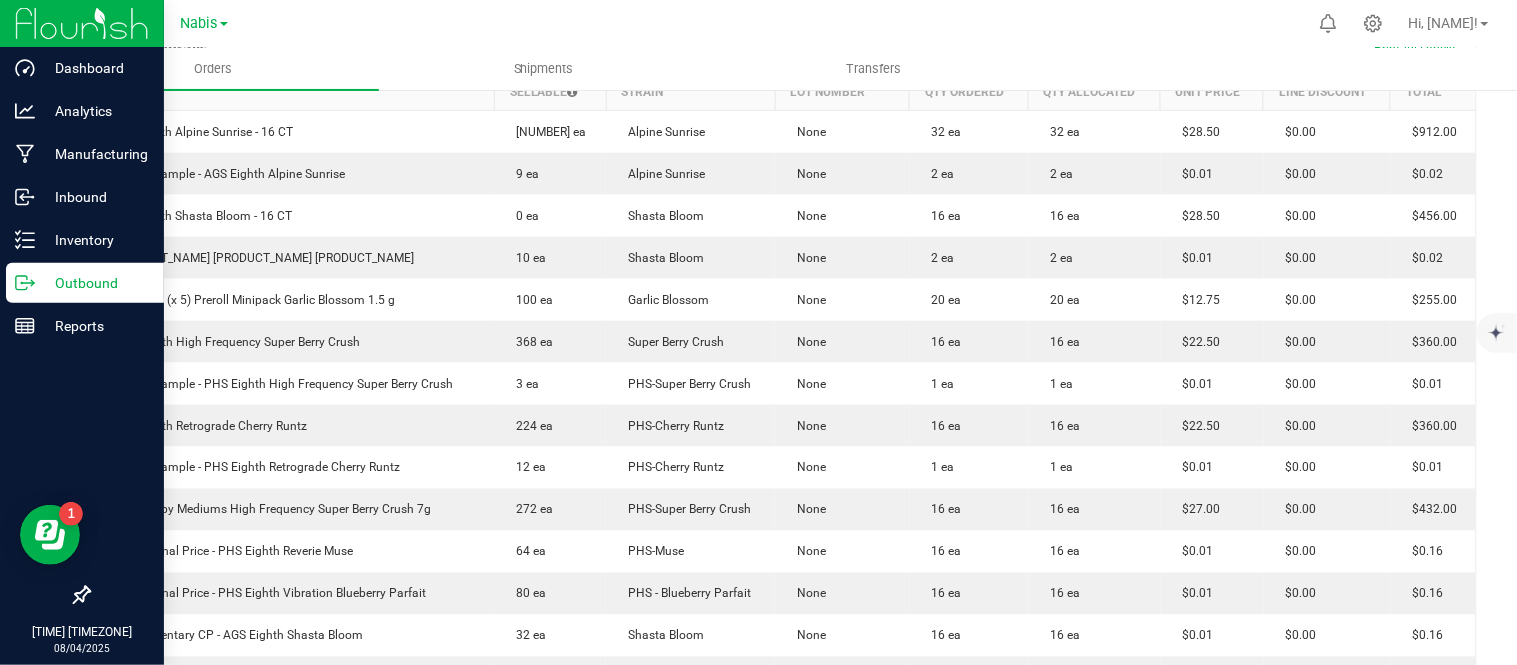 scroll, scrollTop: 935, scrollLeft: 0, axis: vertical 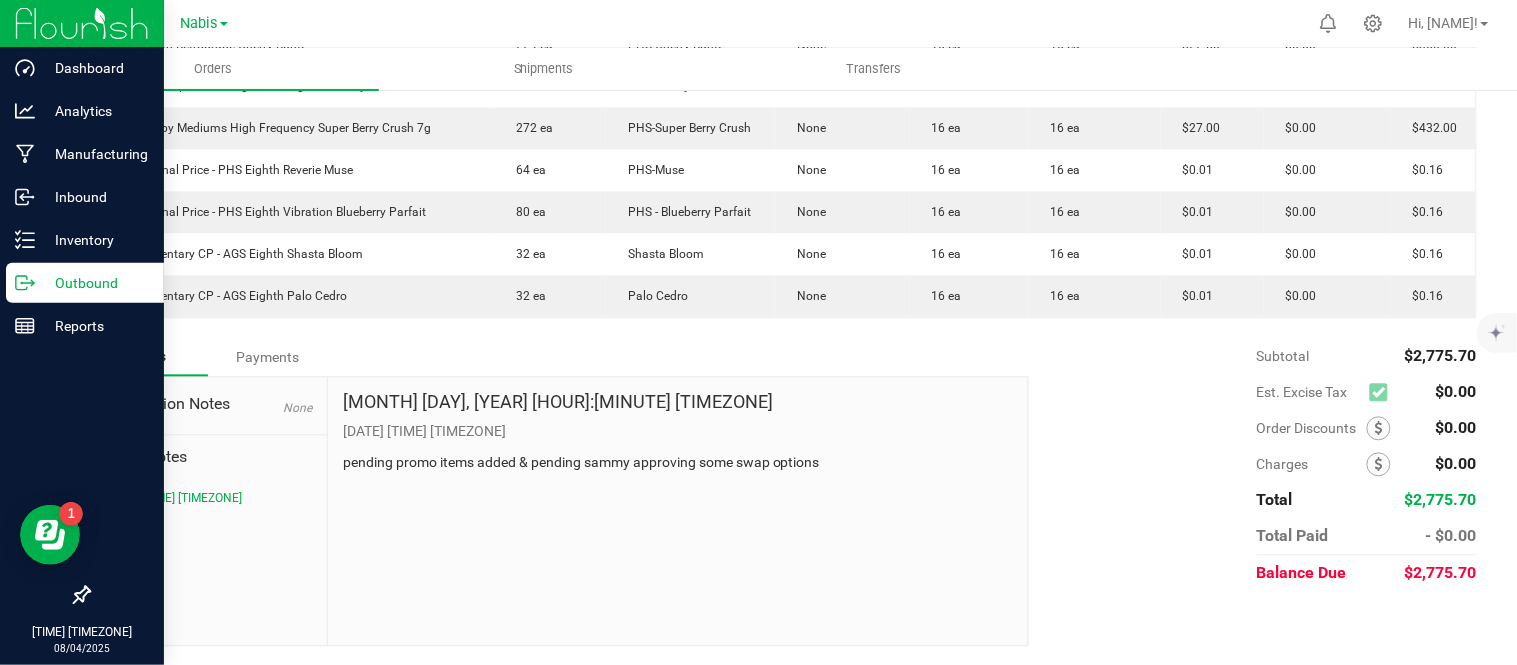click on "Outbound" at bounding box center [85, 283] 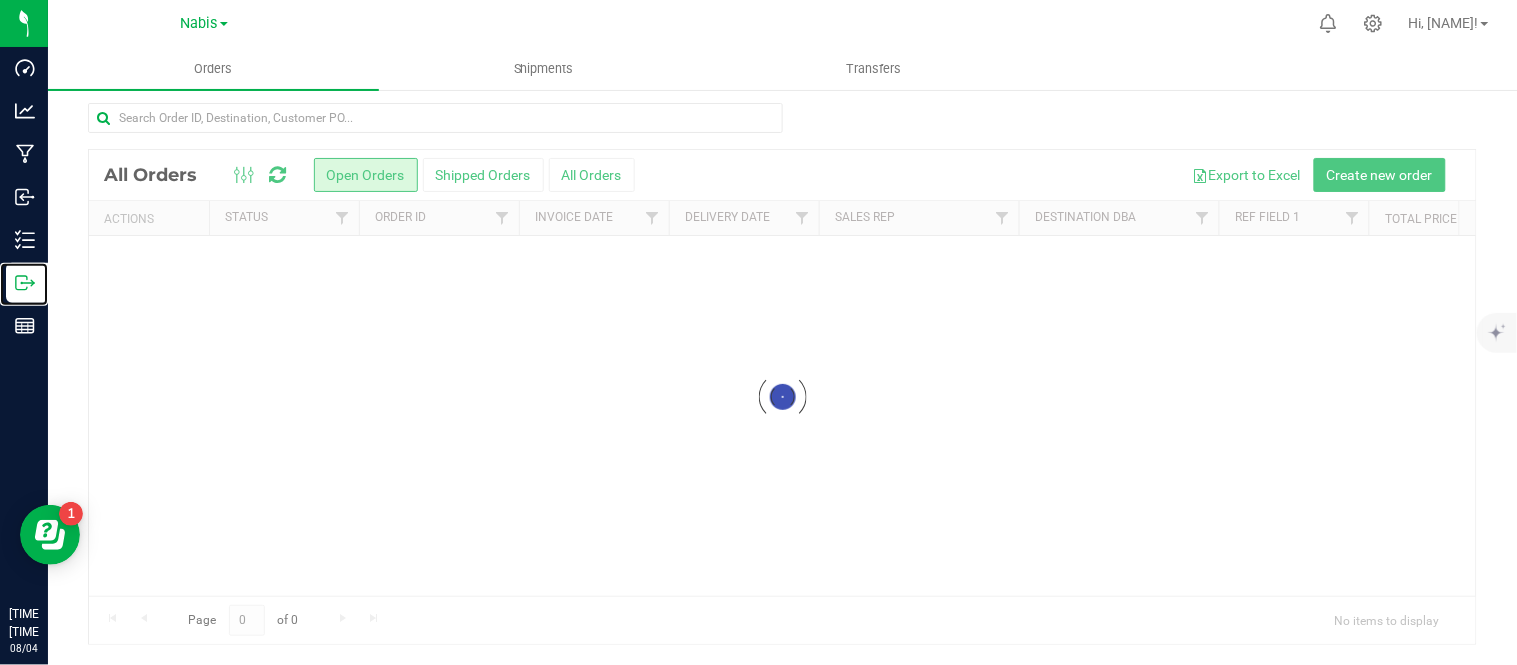 scroll, scrollTop: 0, scrollLeft: 0, axis: both 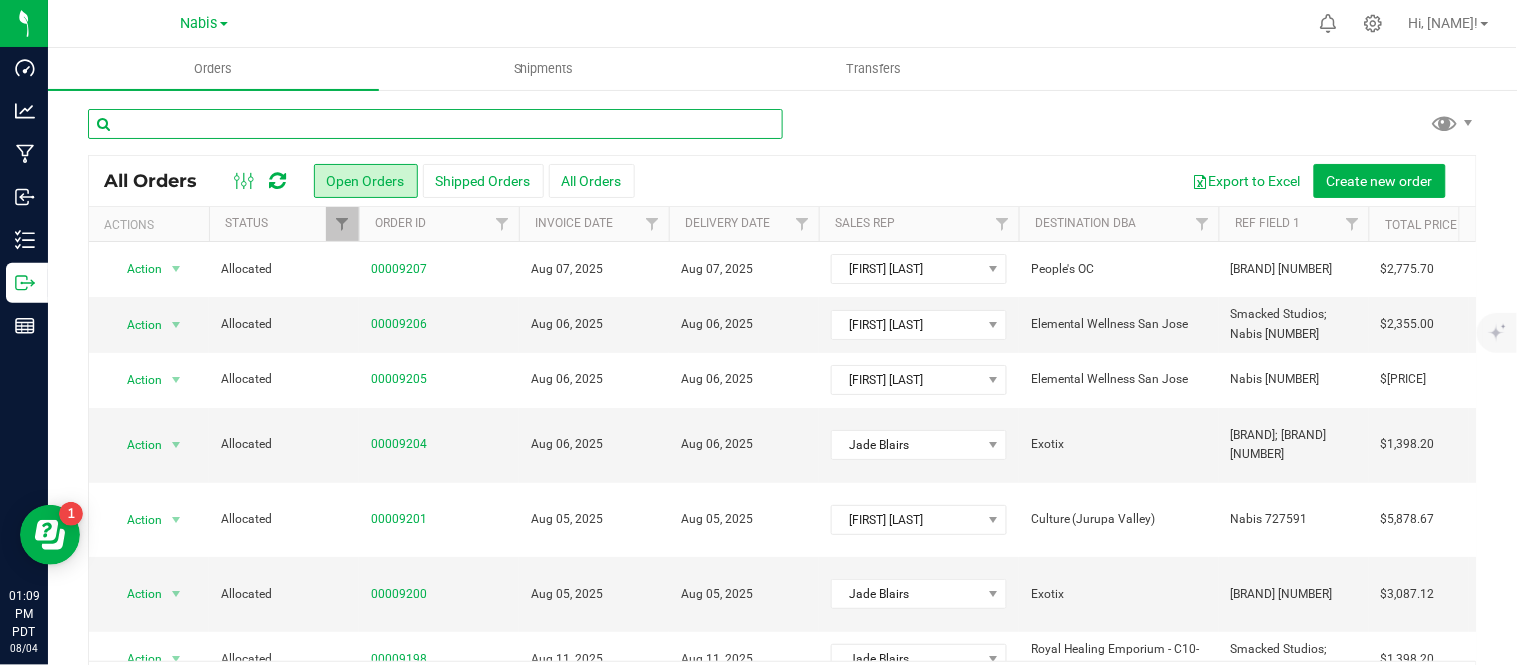 click at bounding box center (435, 124) 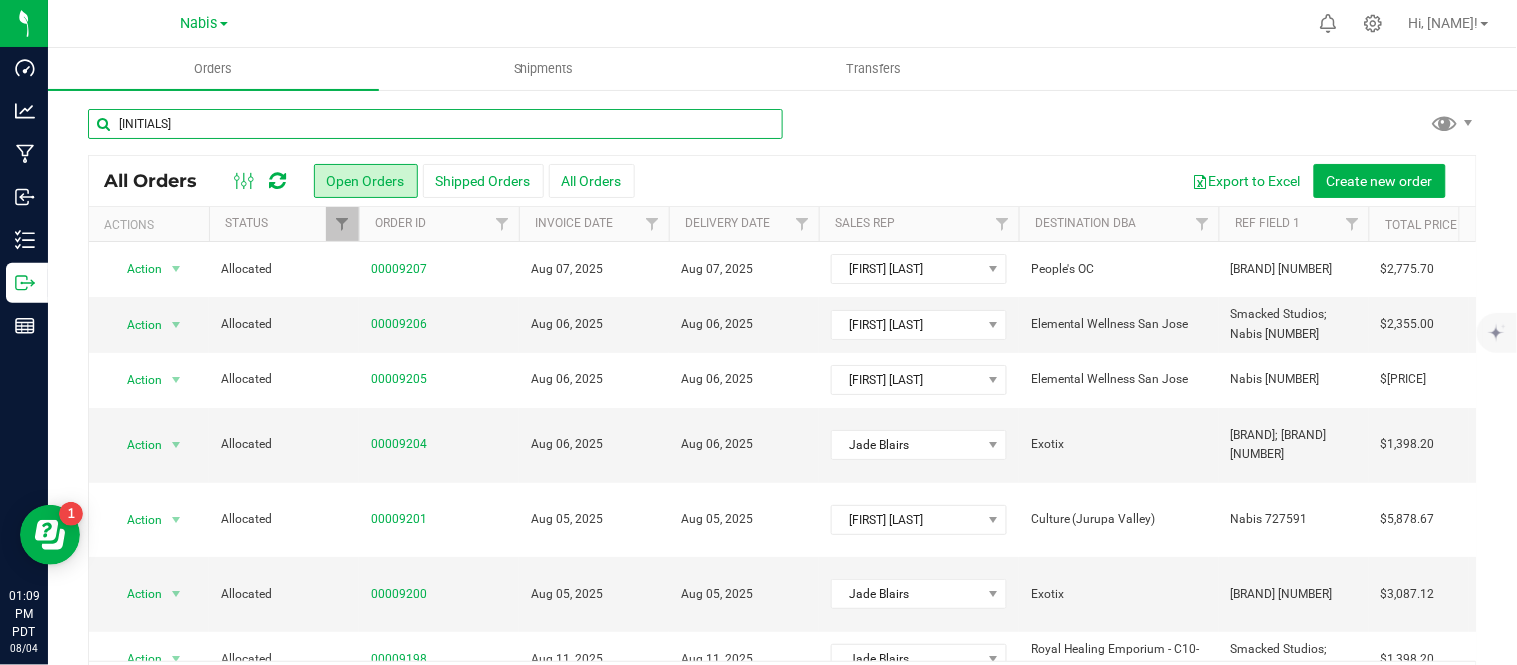 type on "[INITIALS]" 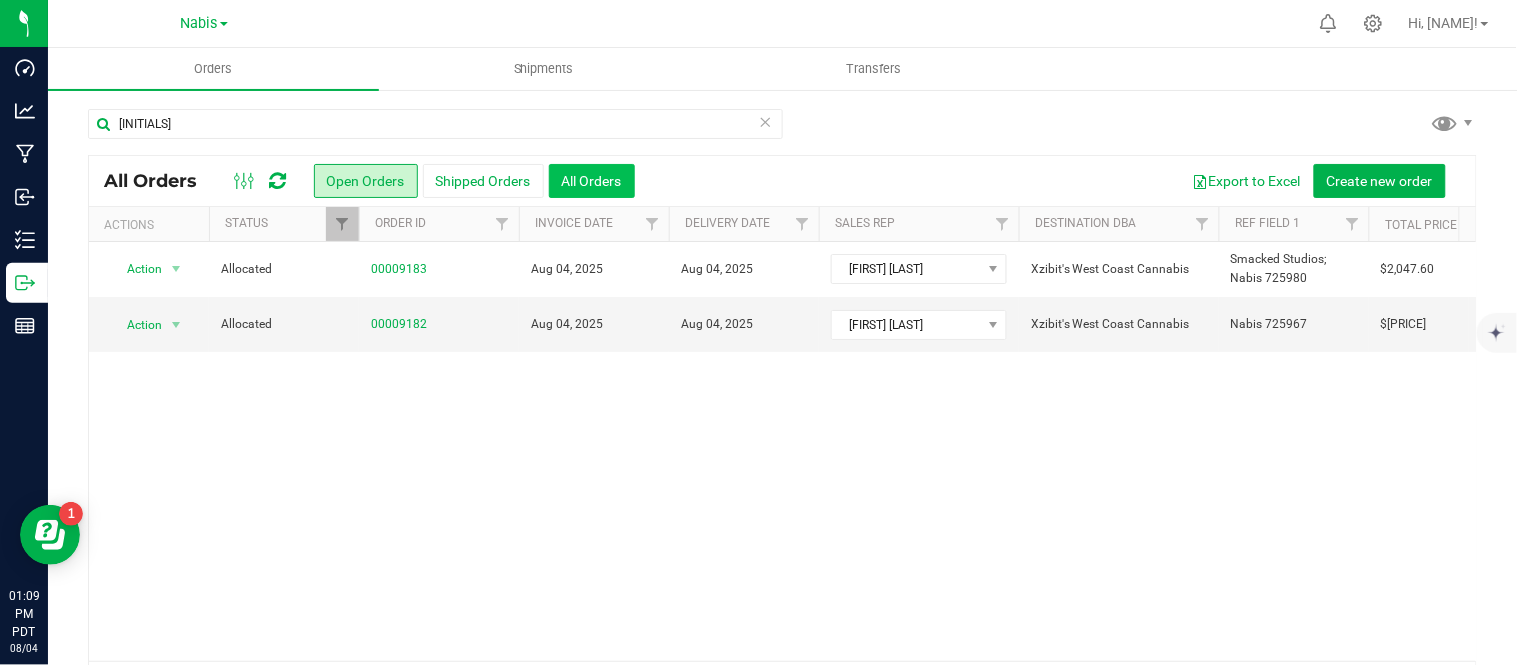 click on "All Orders" at bounding box center (592, 181) 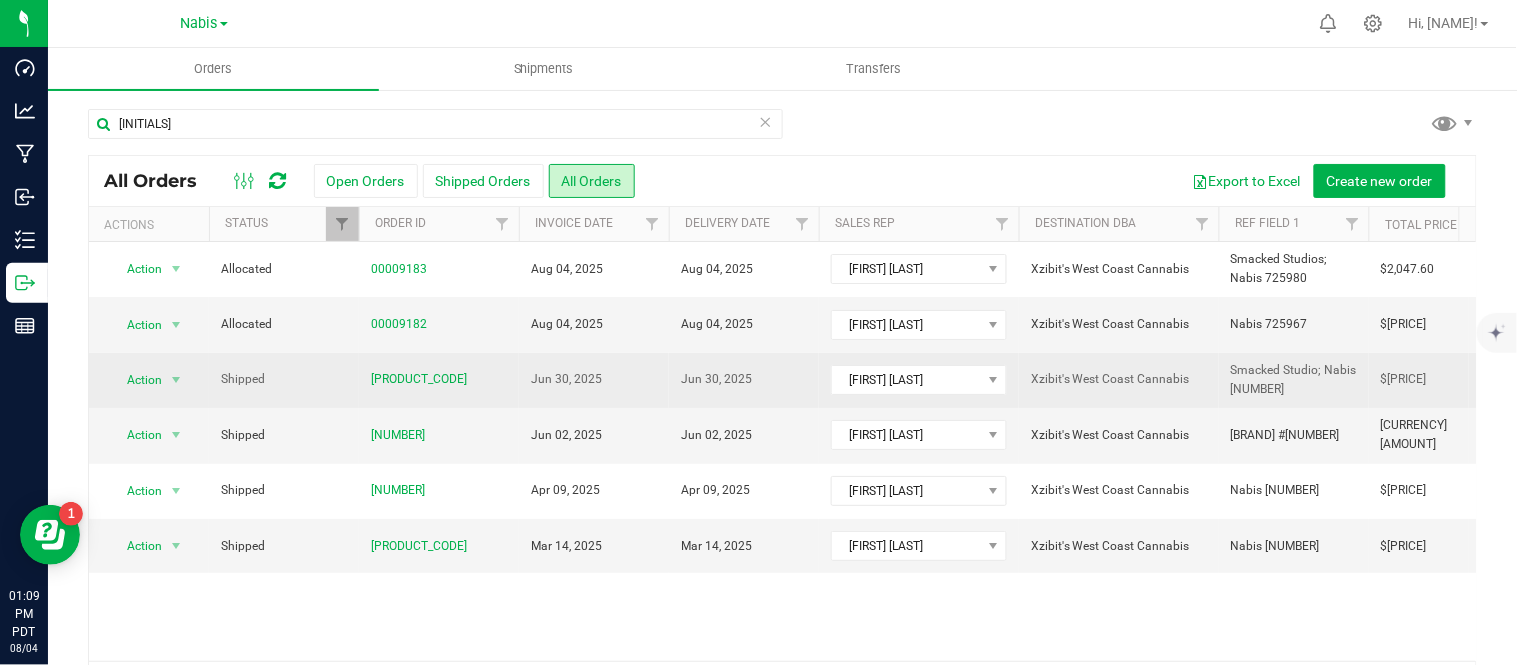 click on "Smacked Studio; Nabis [NUMBER]" at bounding box center (1294, 380) 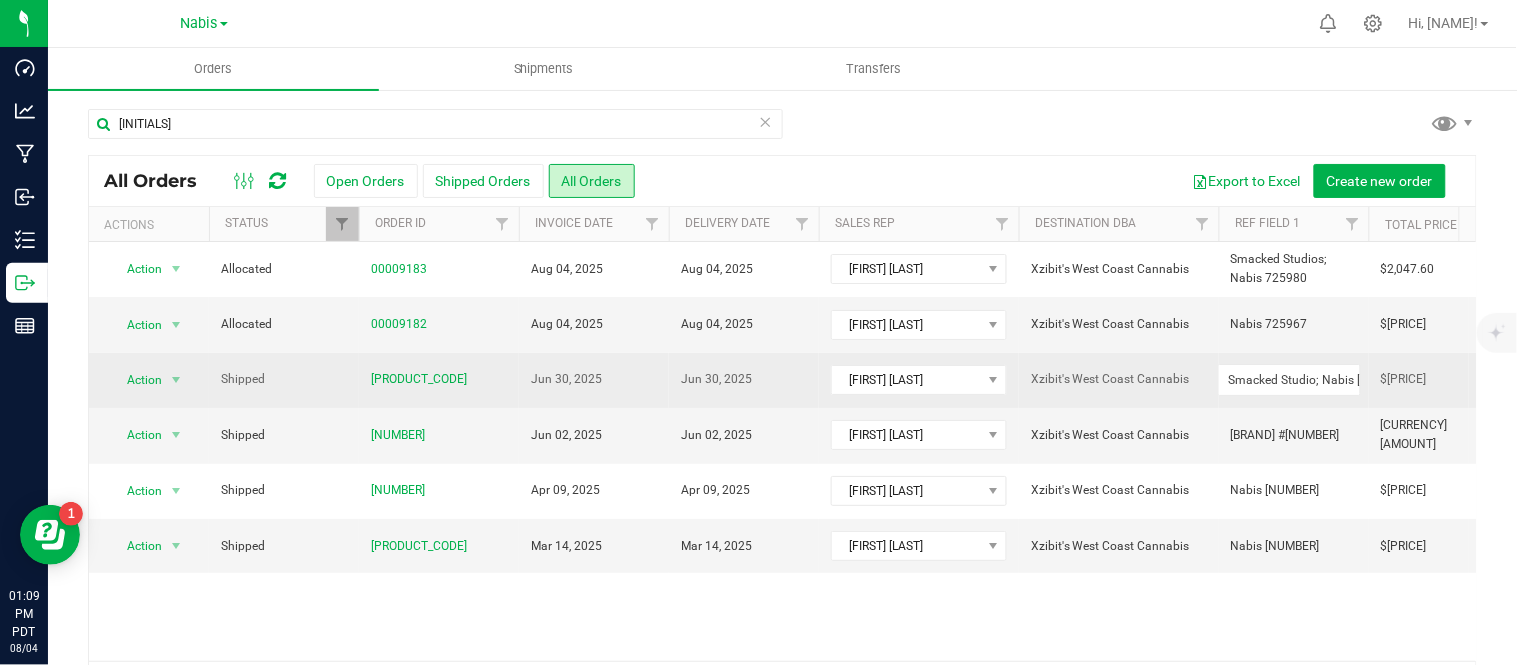 click on "Smacked Studio; Nabis [NUMBER]" at bounding box center (1289, 379) 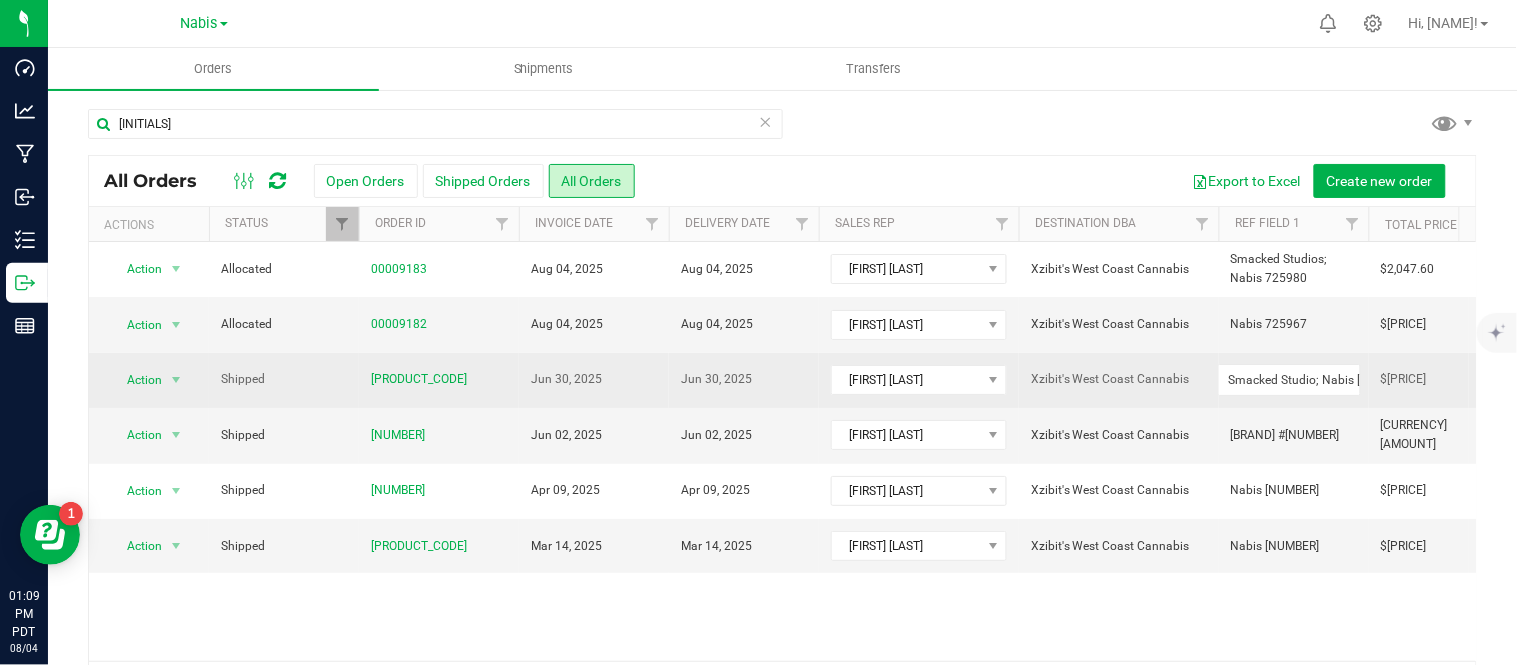 scroll, scrollTop: 0, scrollLeft: 34, axis: horizontal 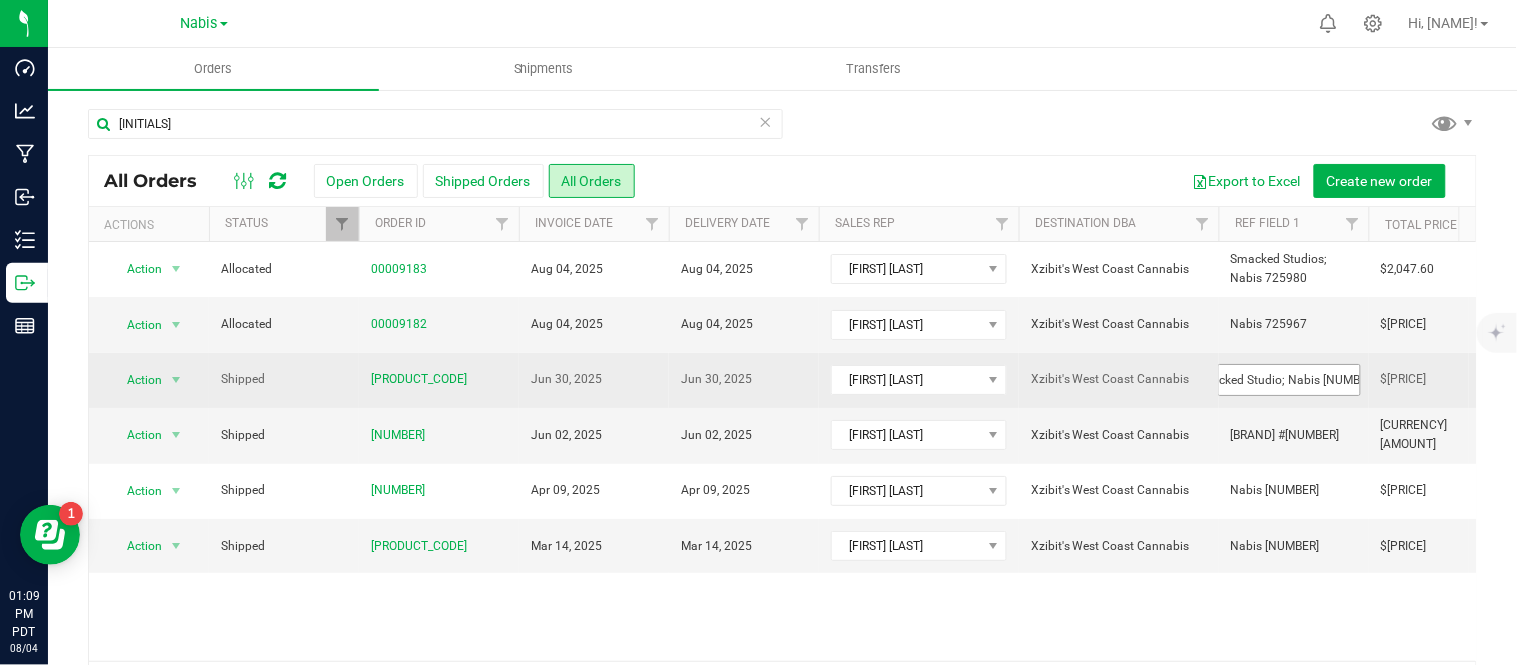 click on "Smacked Studio; Nabis 699009" at bounding box center (1289, 379) 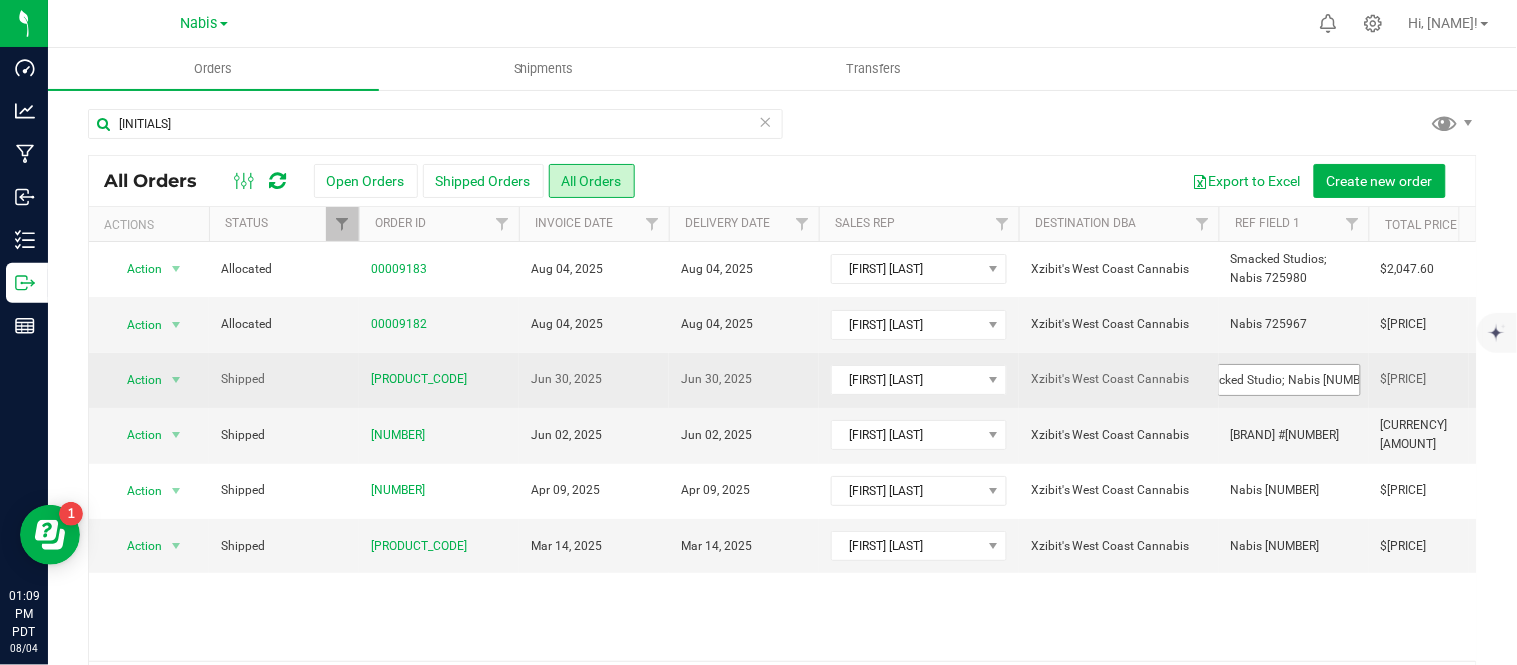 click on "Smacked Studio; Nabis 699009" at bounding box center [1289, 379] 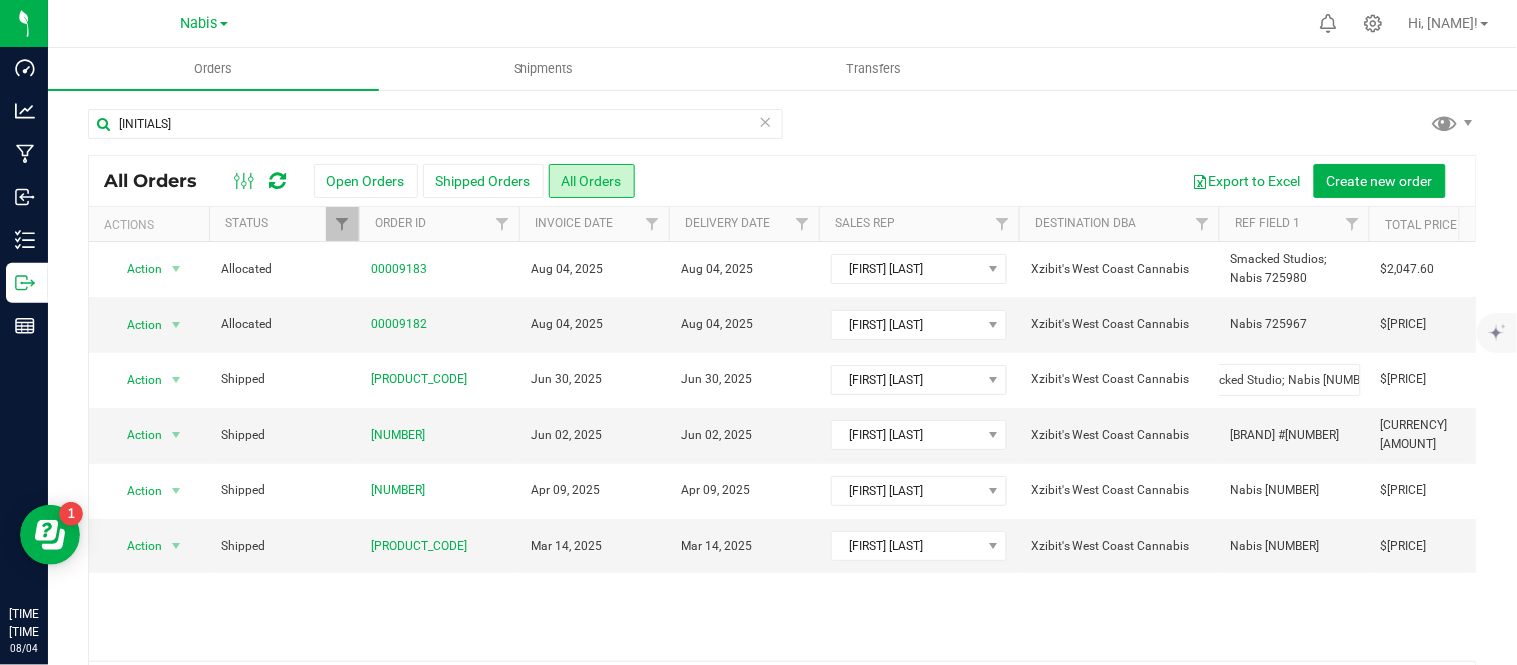 scroll, scrollTop: 0, scrollLeft: 0, axis: both 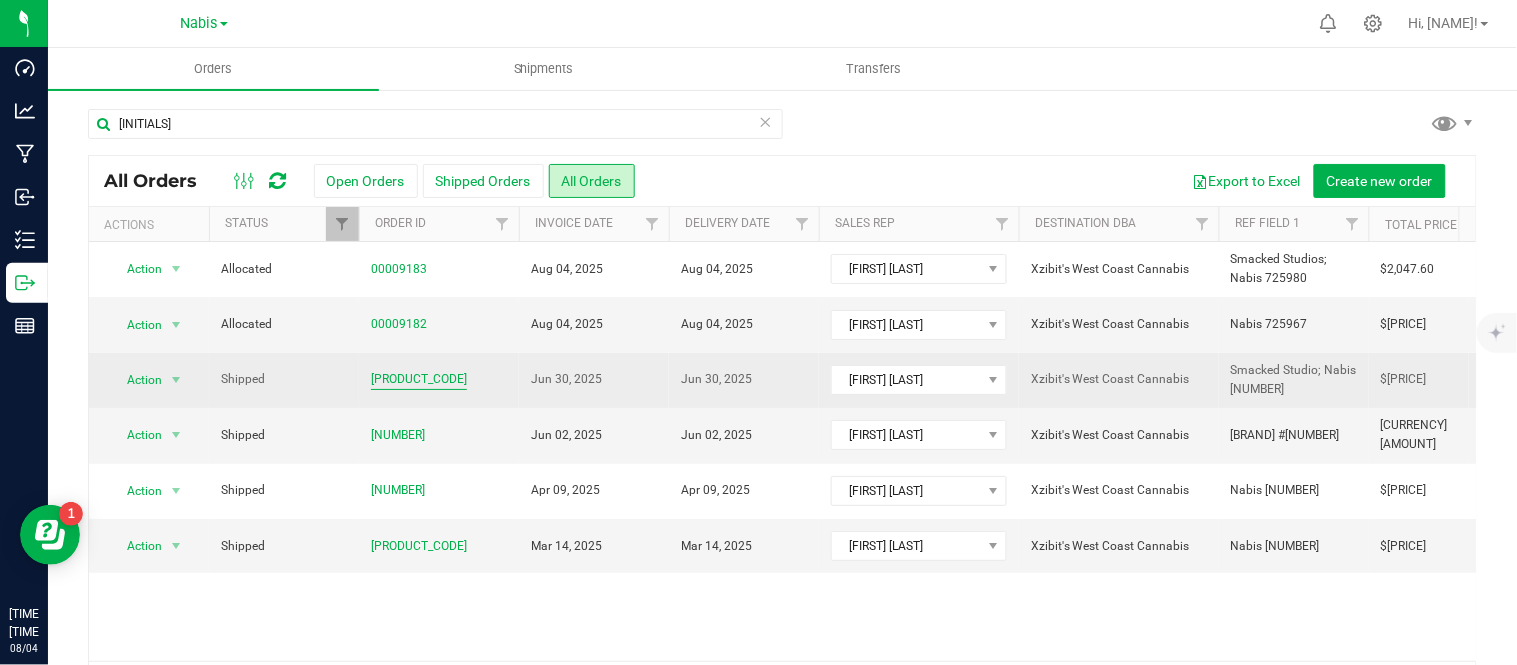 click on "00008829" at bounding box center (419, 379) 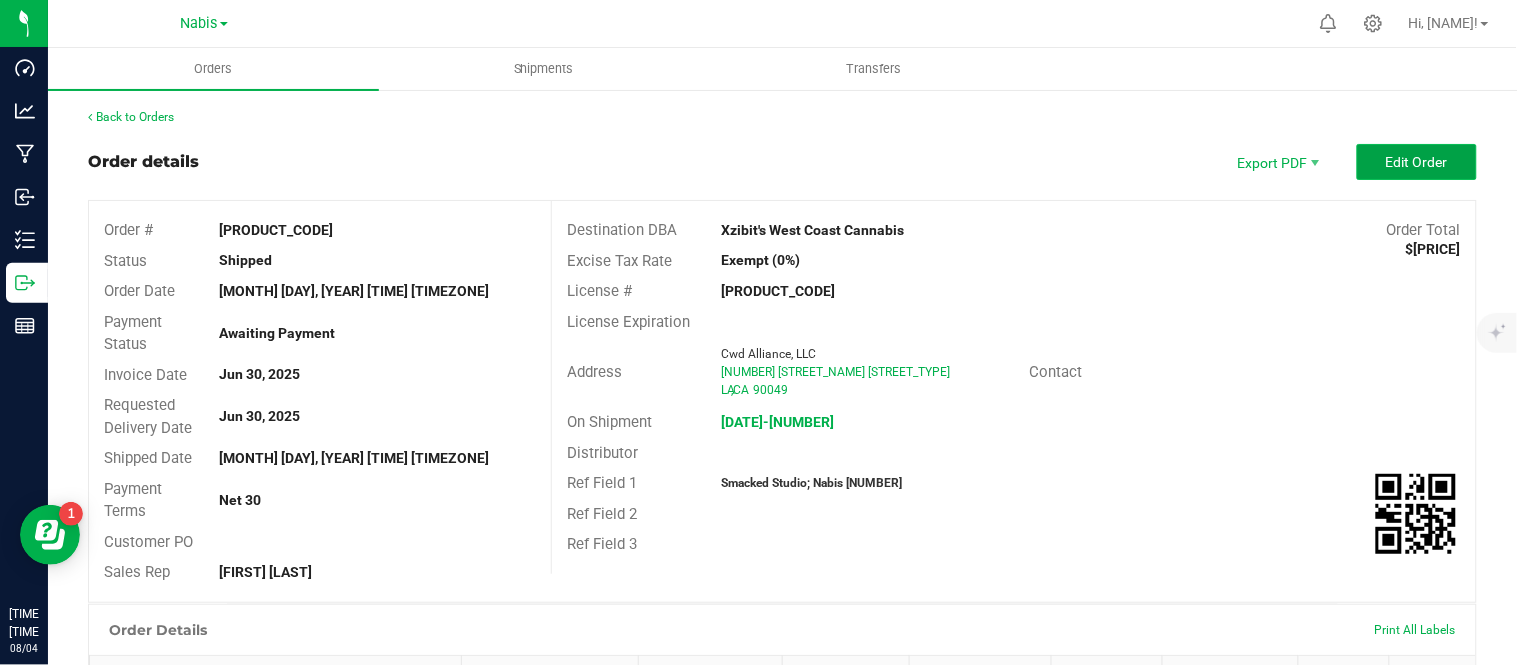 click on "Edit Order" at bounding box center (1417, 162) 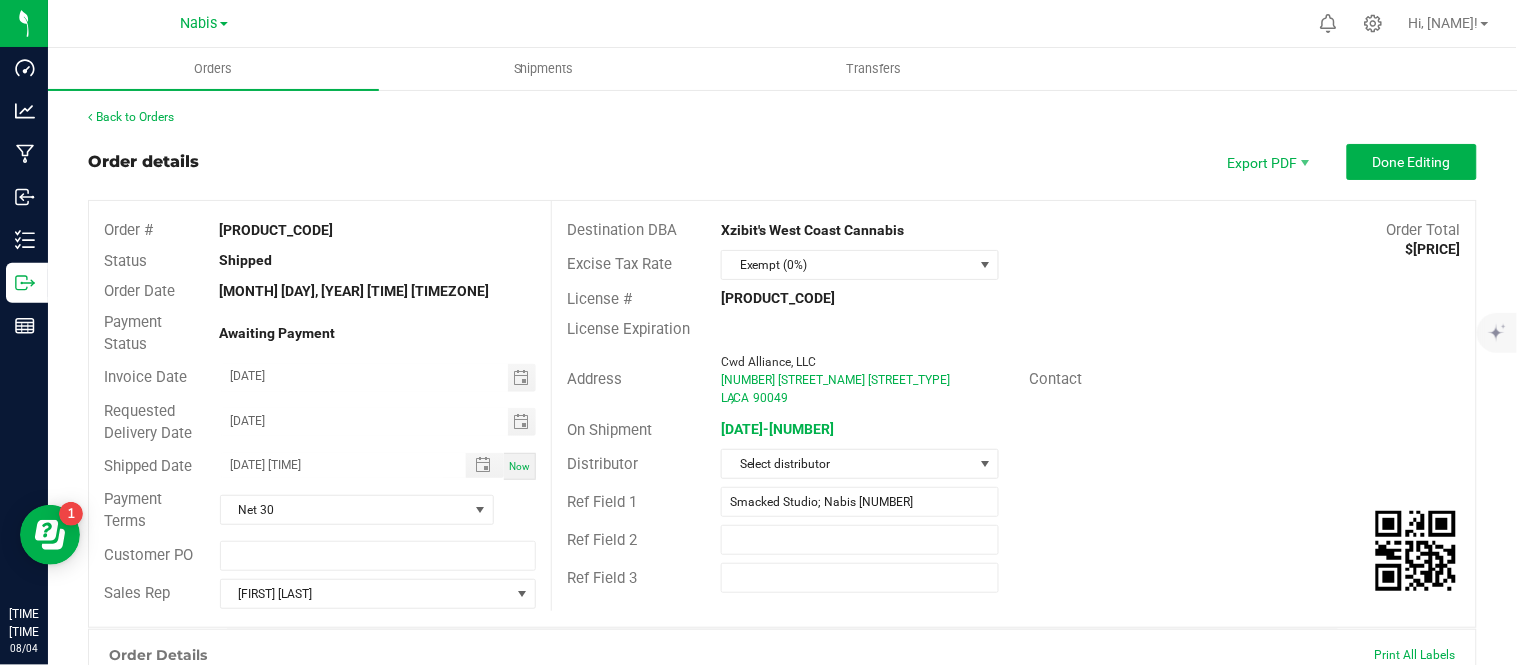 scroll, scrollTop: 725, scrollLeft: 0, axis: vertical 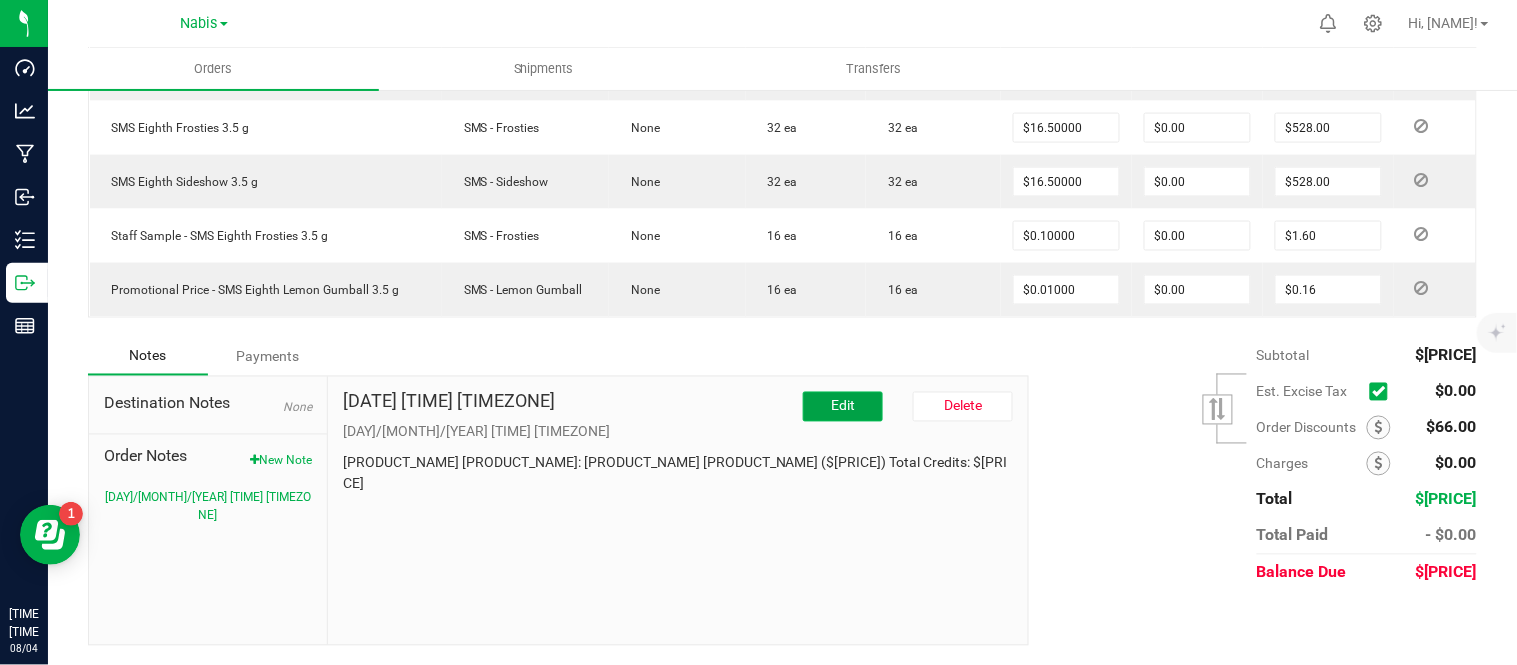 click on "Edit" at bounding box center [843, 406] 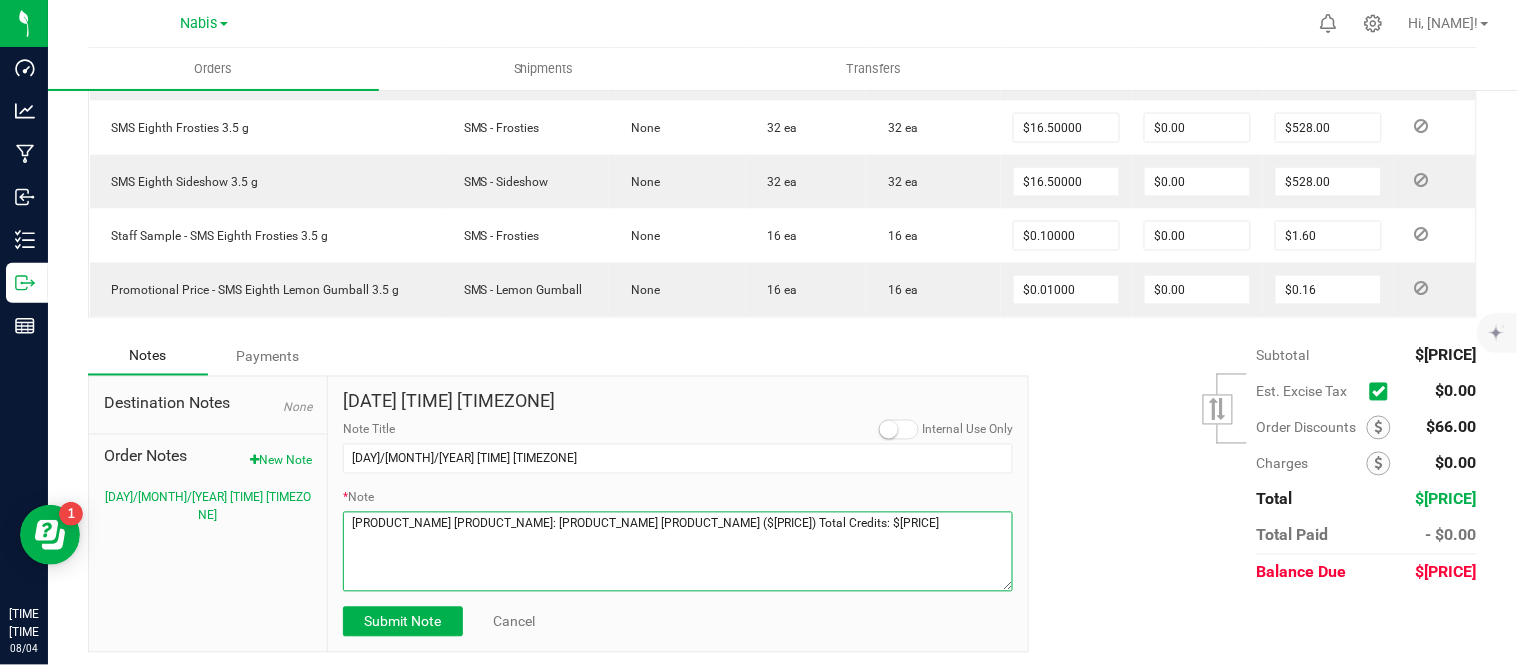 click on "*
Note" at bounding box center (678, 552) 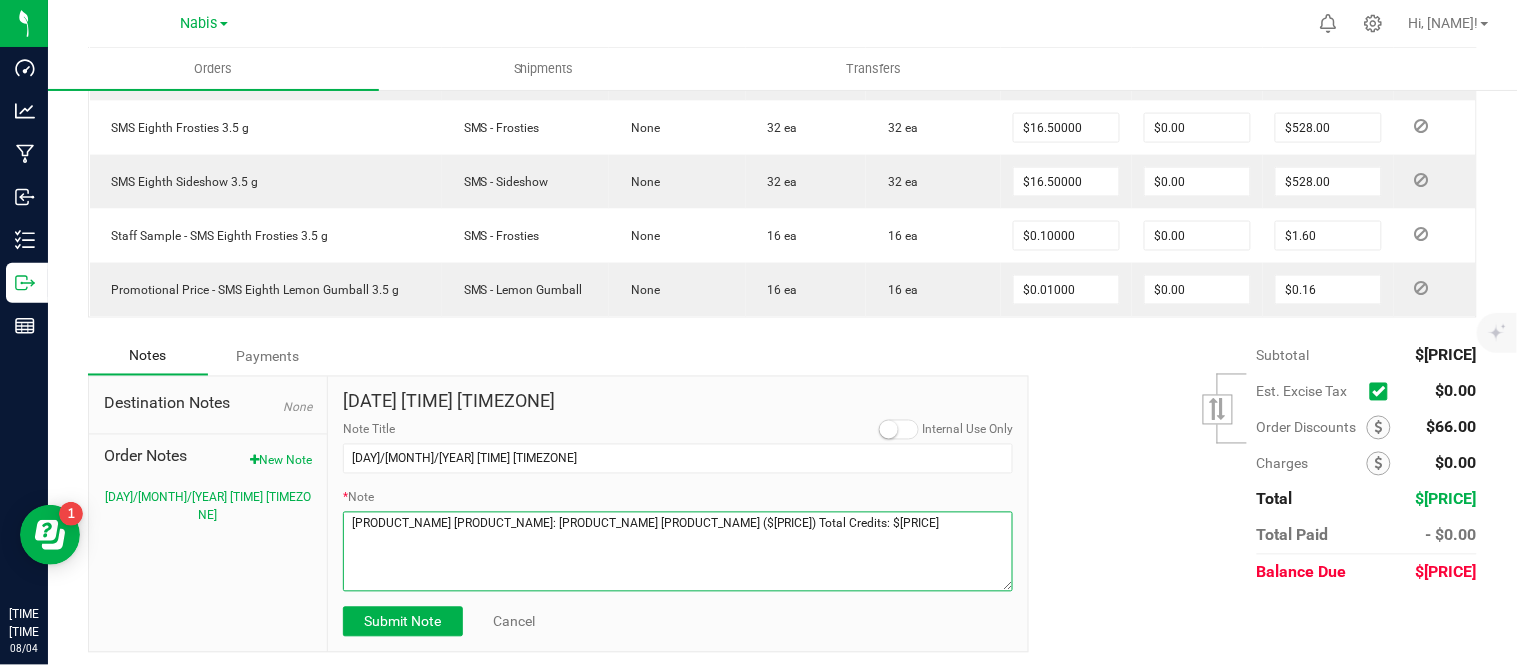 paste on "aged product credit of $498" 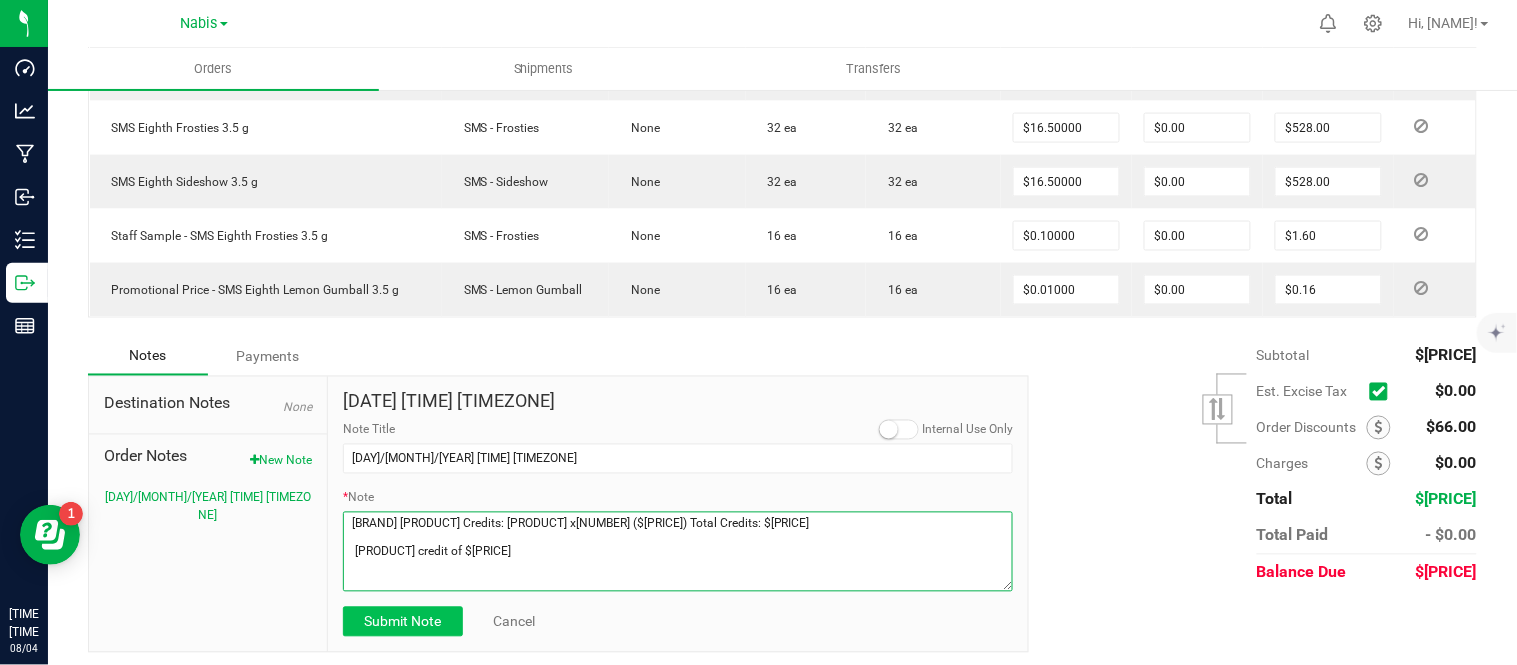 type on "MPPB
Display Credits: SMS Eighth x4 ($16.50) Total Credits: $66.00
aged product credit of $498" 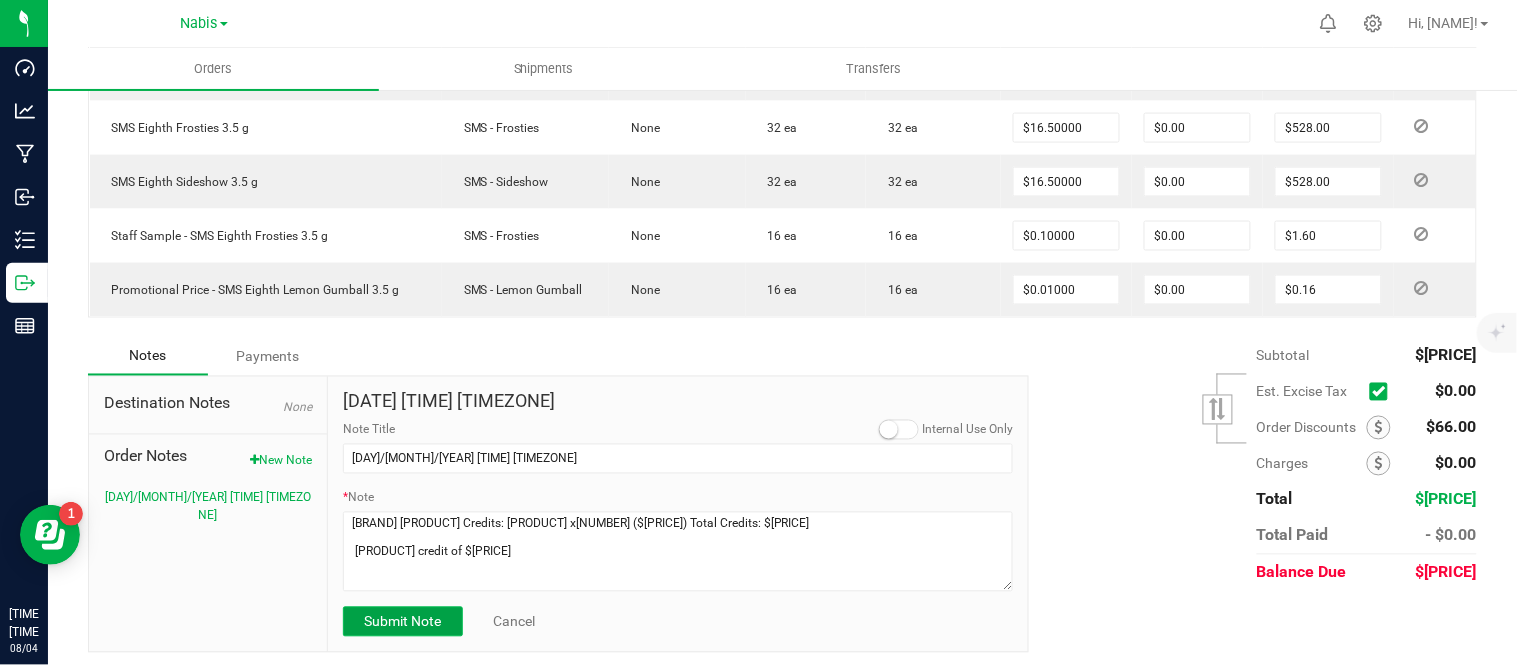 click on "Submit Note" at bounding box center [402, 622] 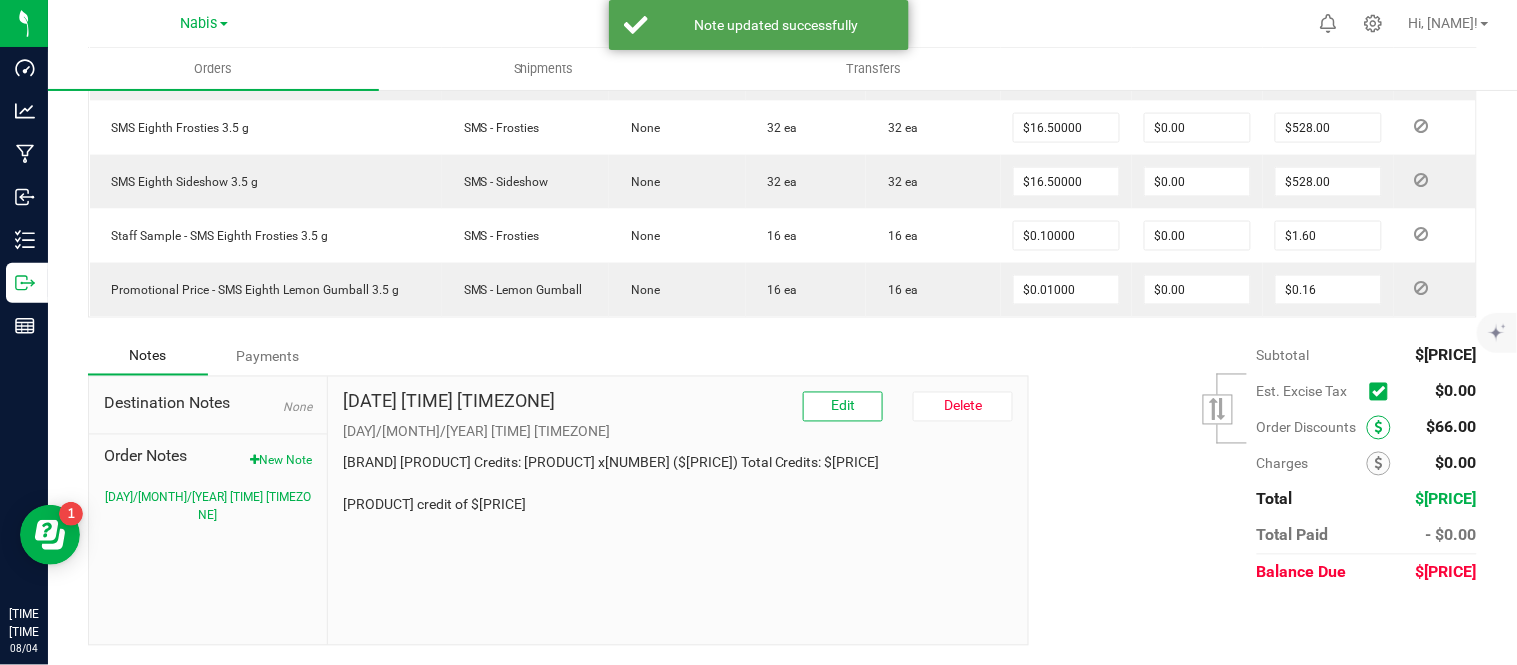 click at bounding box center [1379, 428] 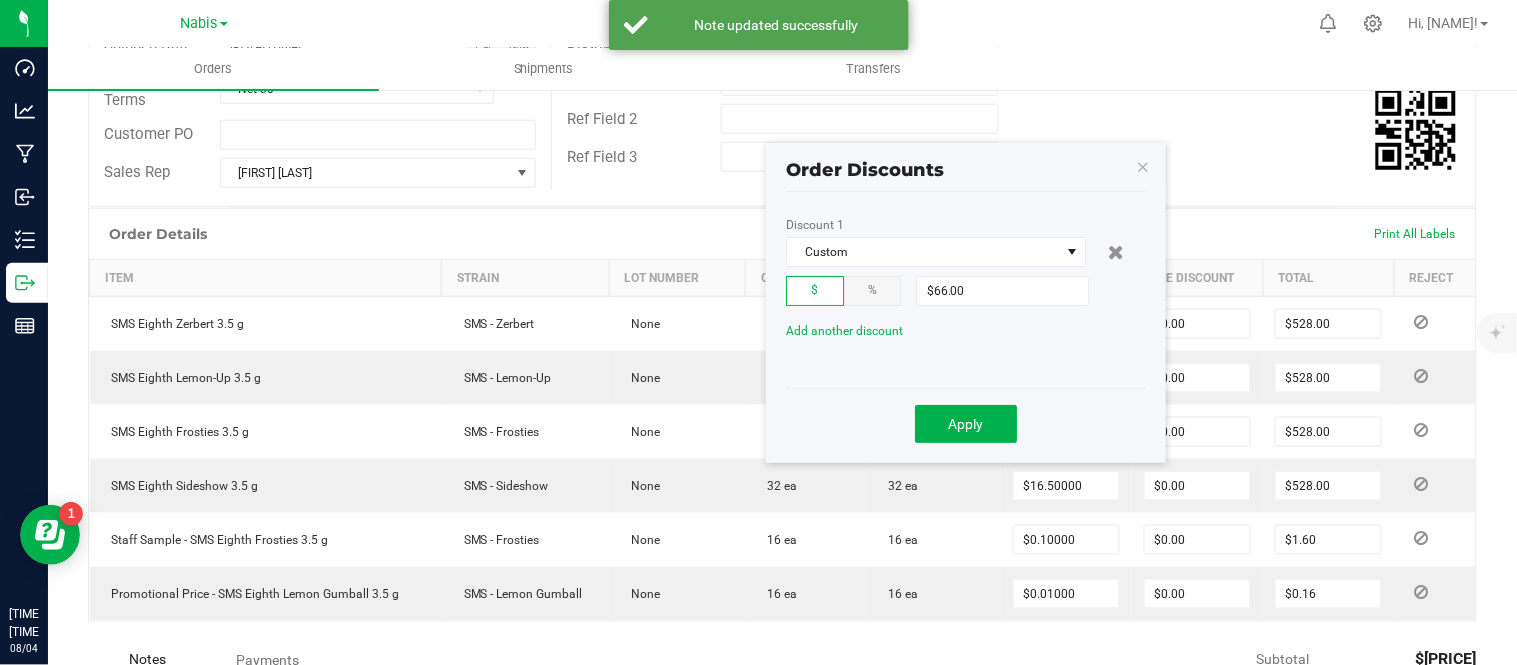 scroll, scrollTop: 356, scrollLeft: 0, axis: vertical 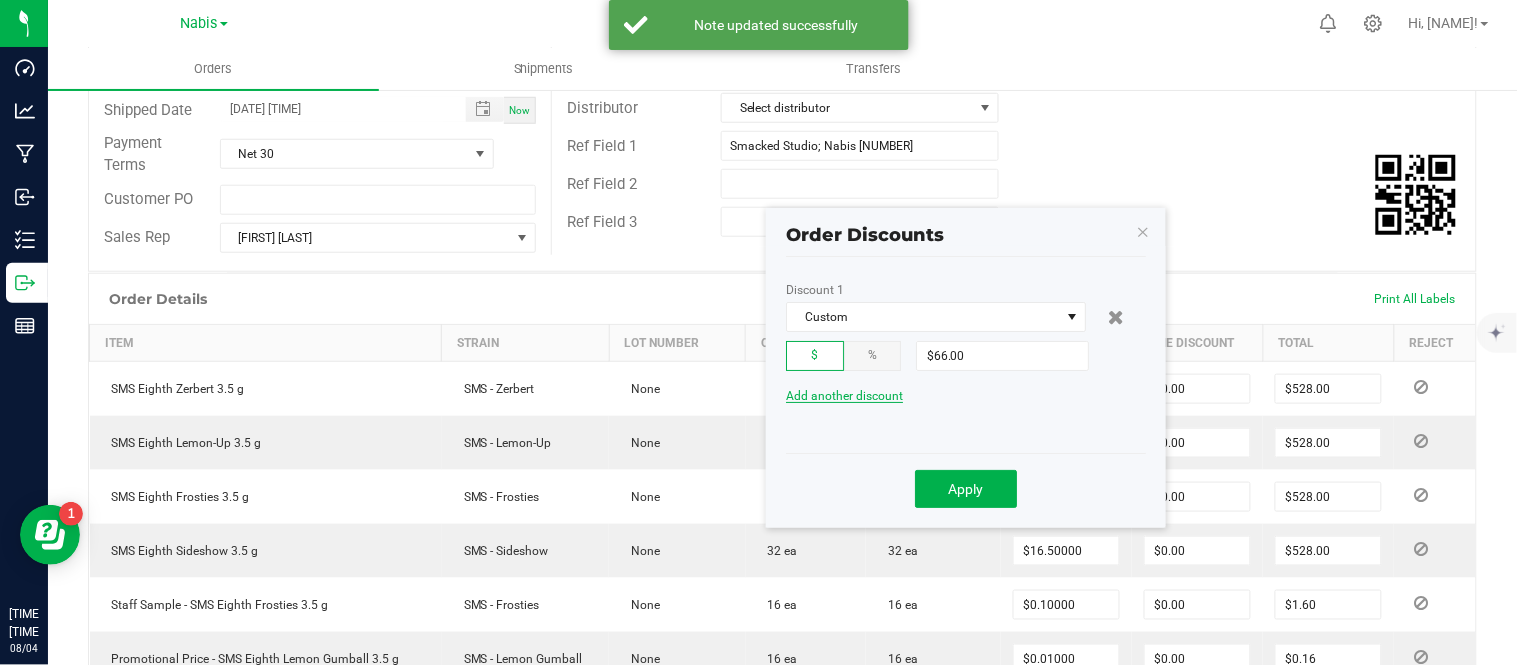 click on "Add another discount" at bounding box center (844, 396) 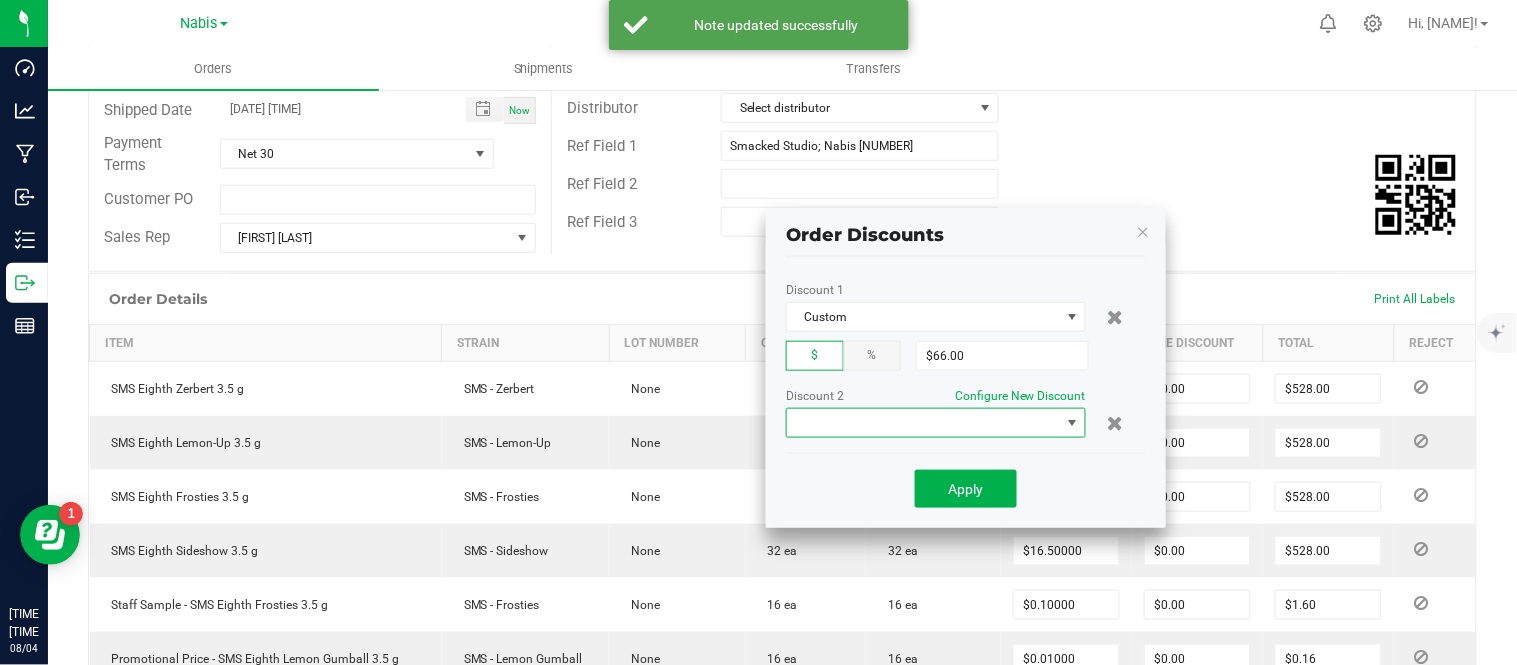 click at bounding box center (923, 423) 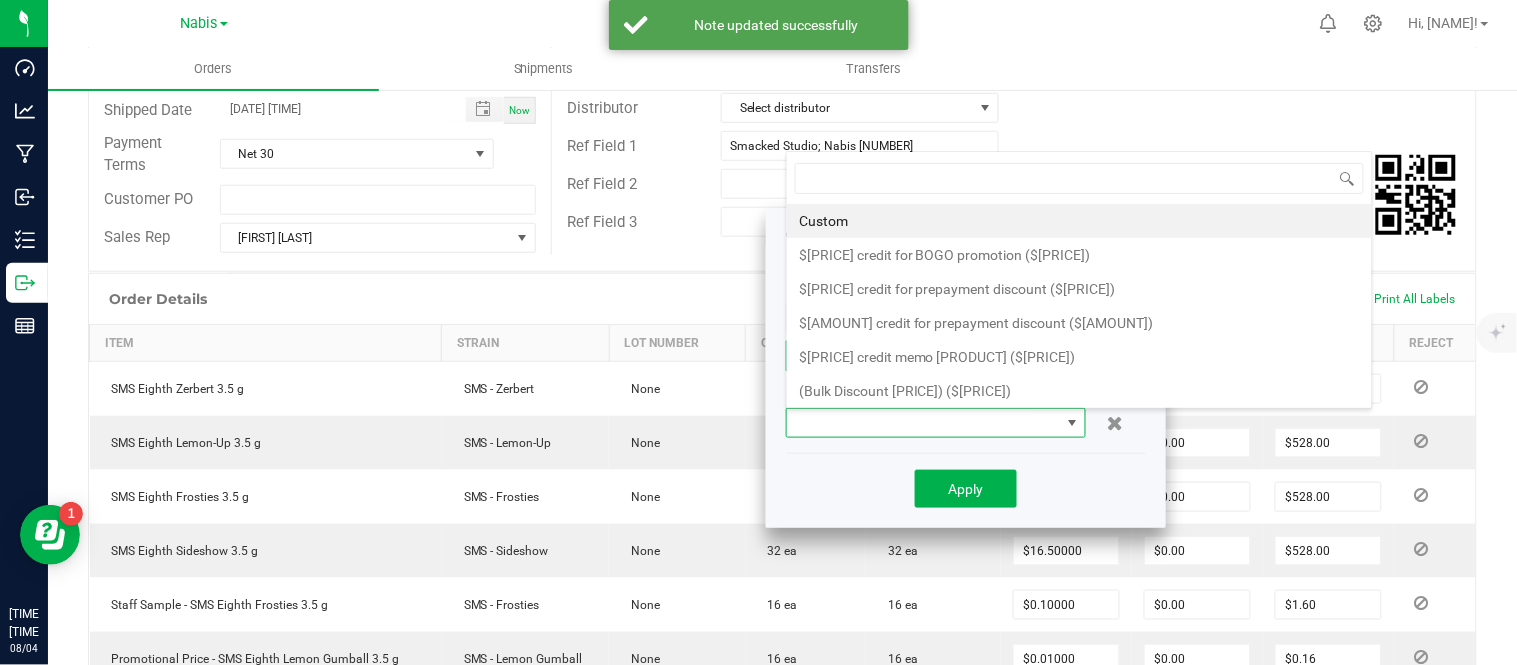 scroll, scrollTop: 0, scrollLeft: 0, axis: both 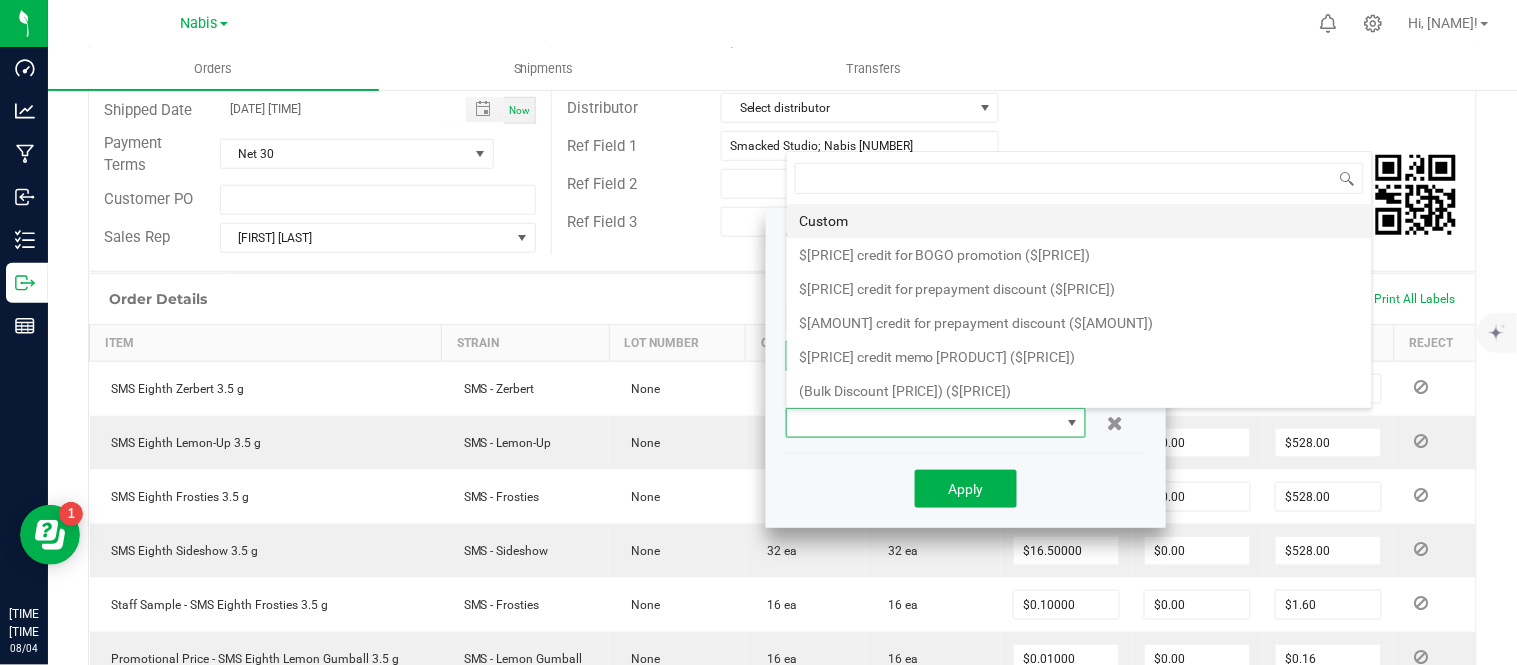 click on "Custom" at bounding box center [1079, 221] 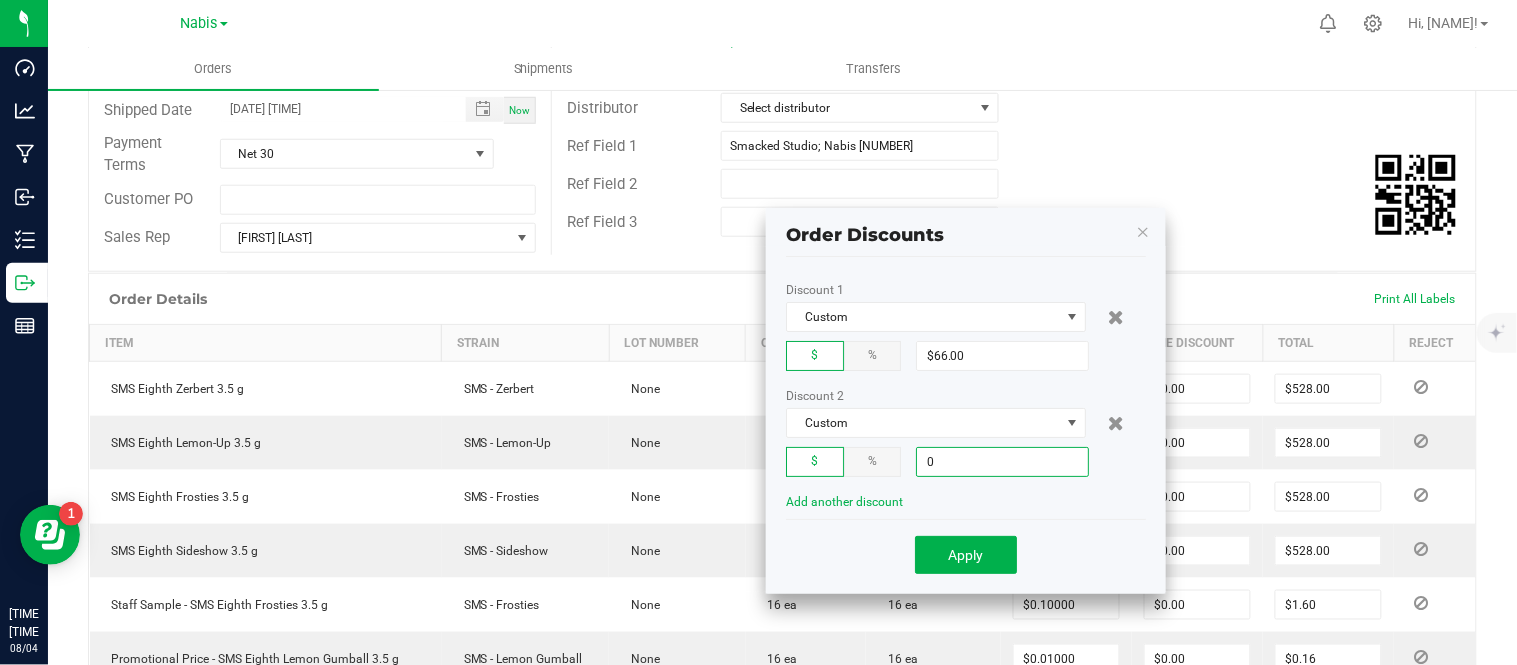 click on "0" at bounding box center [1002, 462] 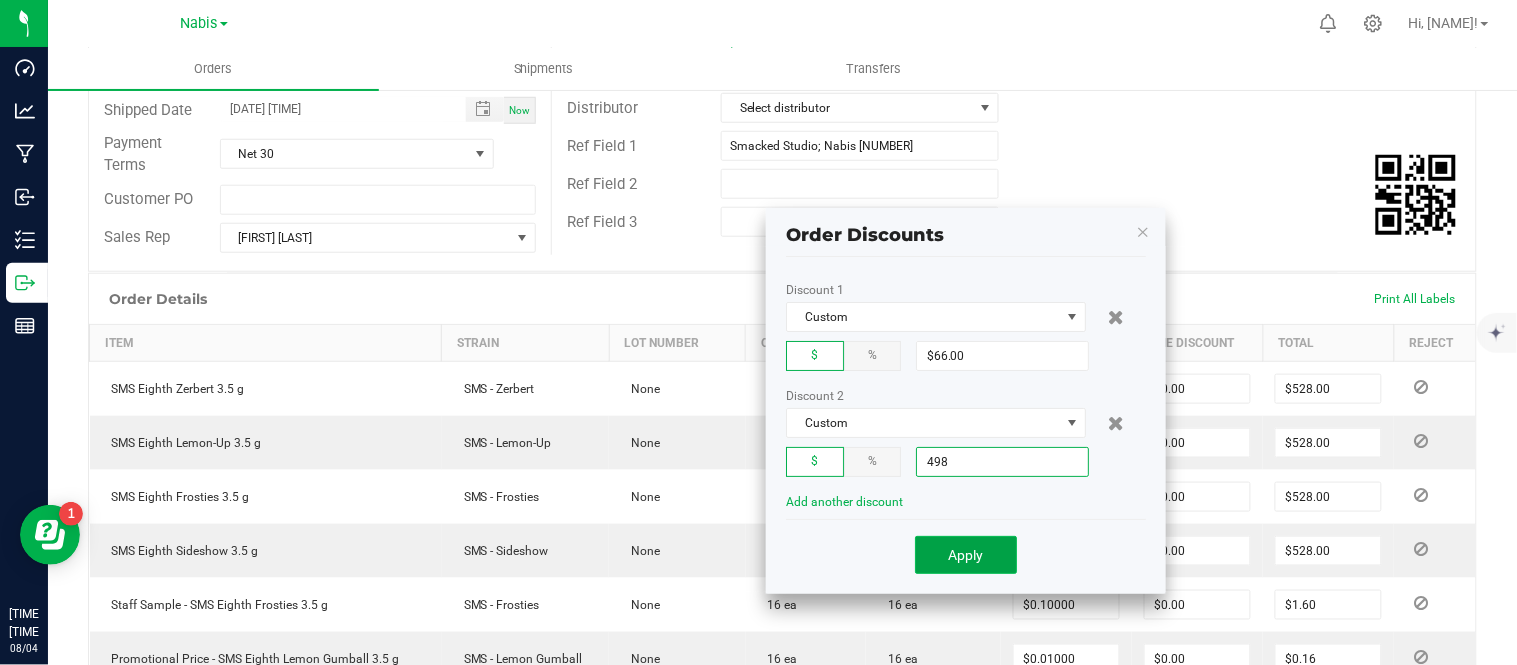 type on "$498.00" 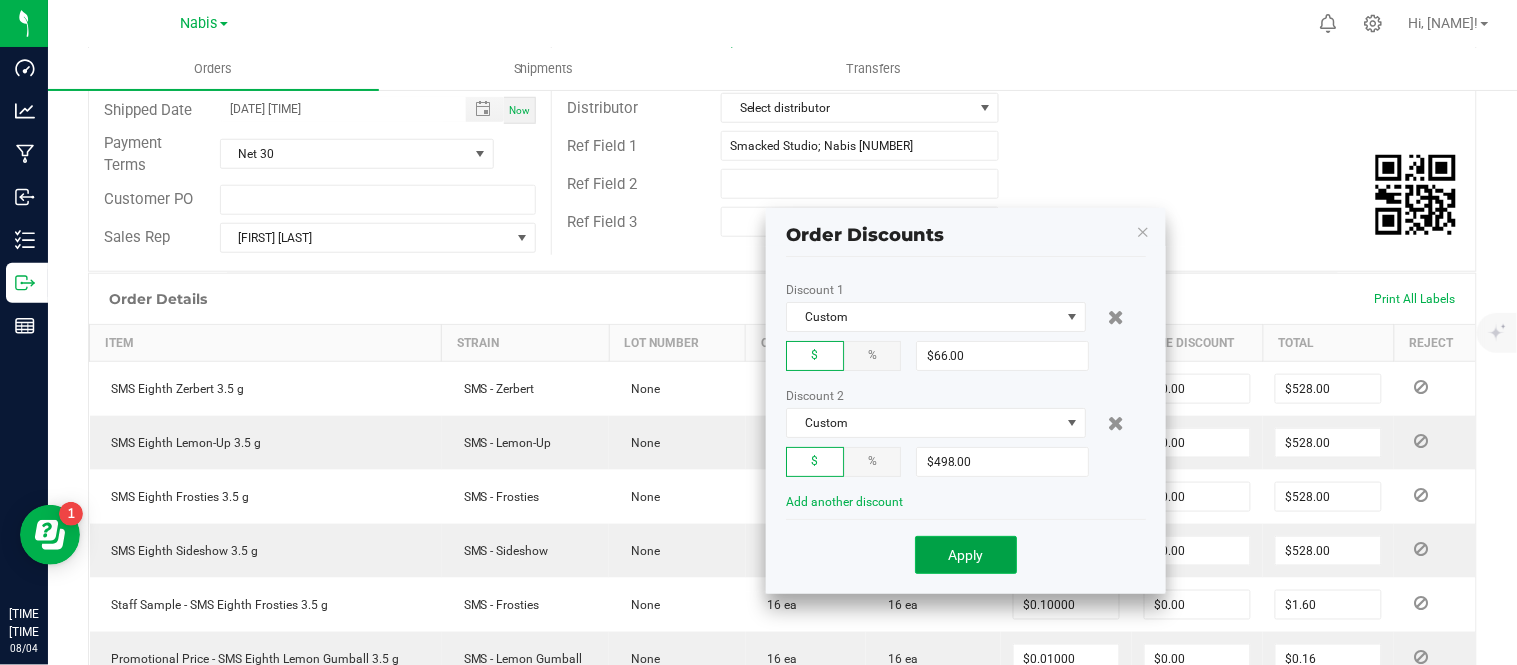 click on "Apply" at bounding box center [966, 555] 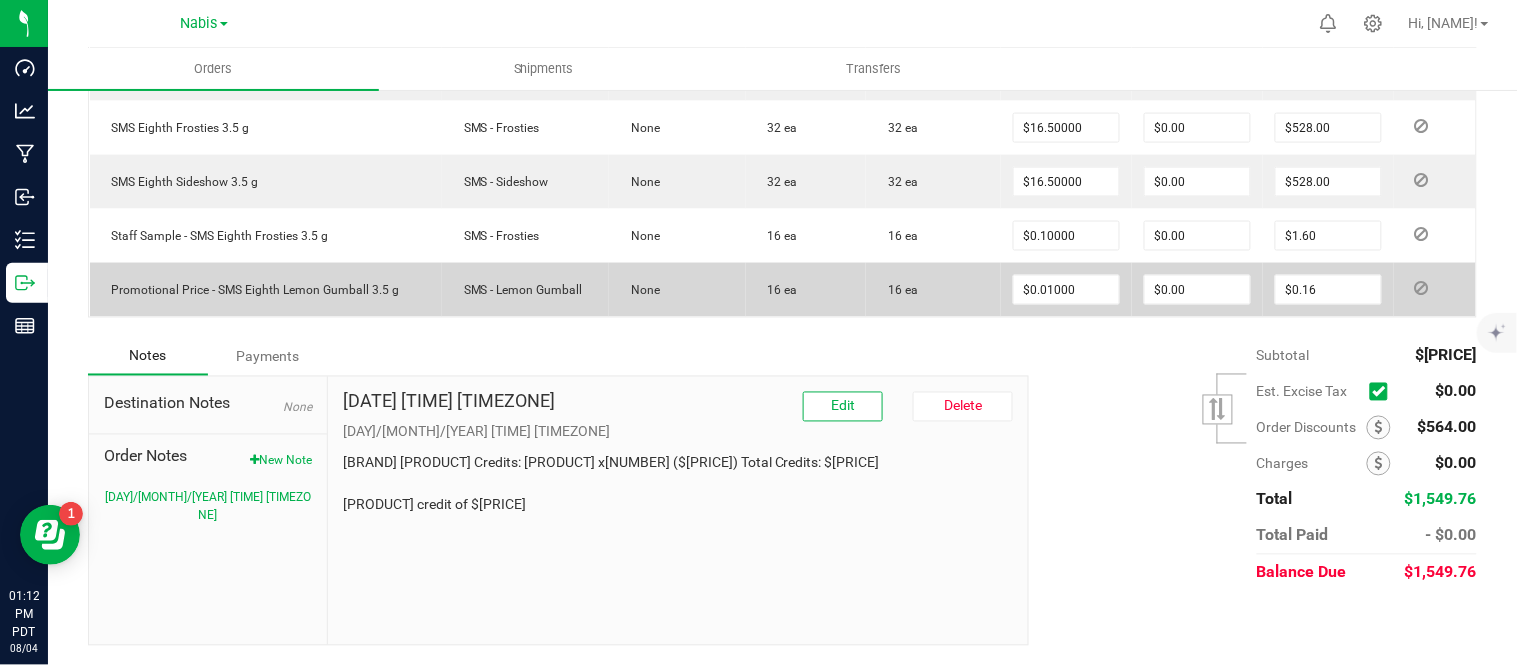 scroll, scrollTop: 0, scrollLeft: 0, axis: both 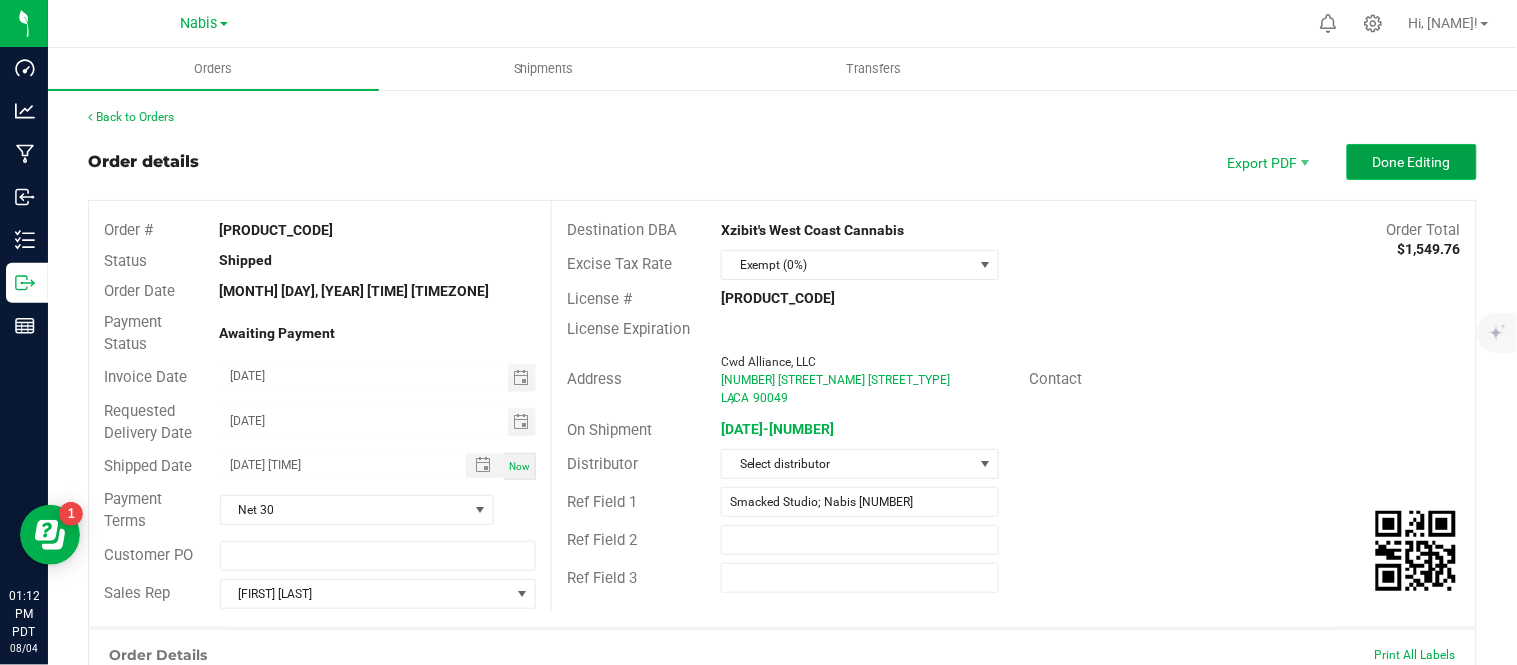 click on "Done Editing" at bounding box center [1412, 162] 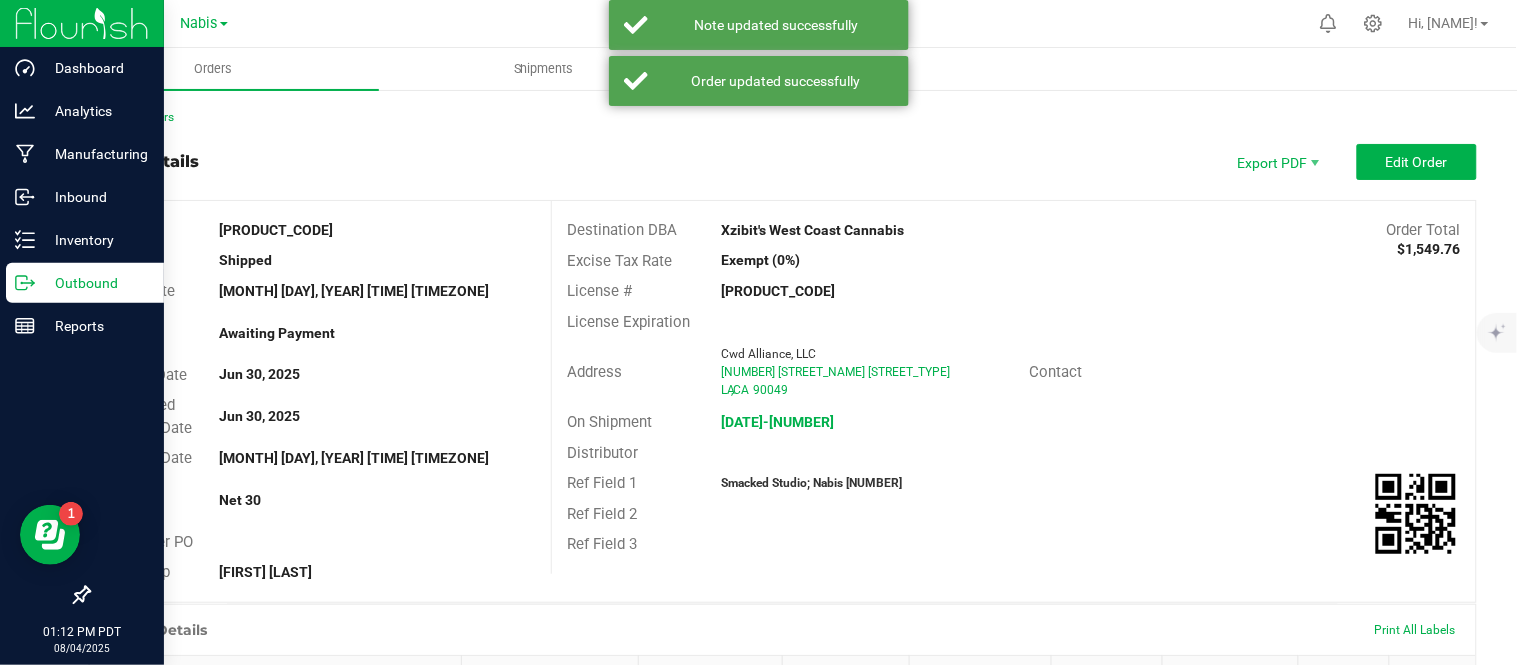 click on "Outbound" at bounding box center (95, 283) 